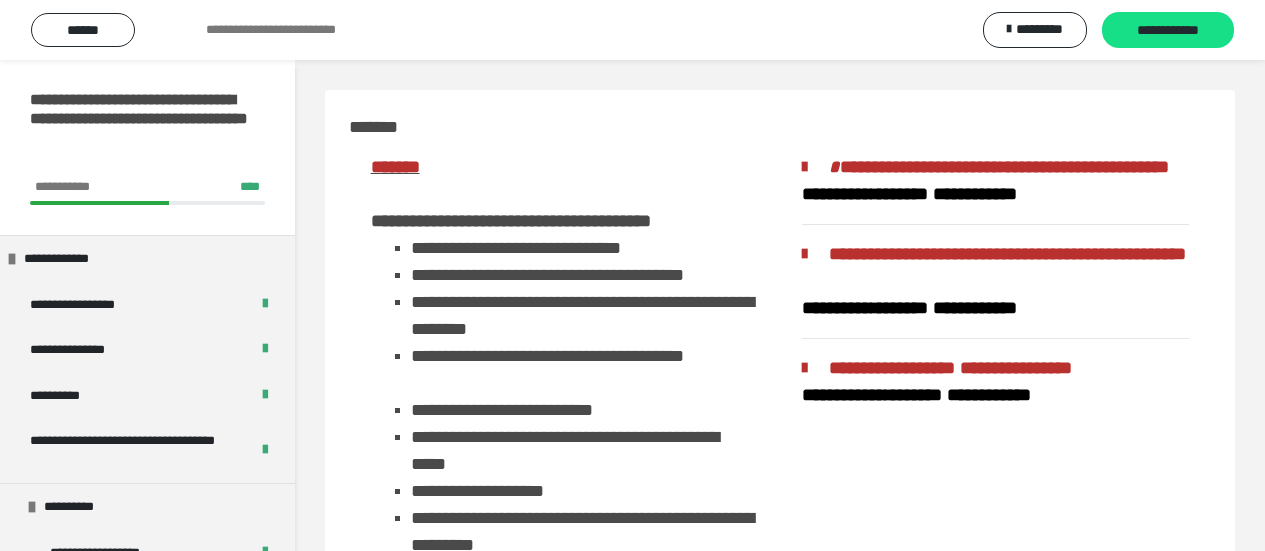 scroll, scrollTop: 700, scrollLeft: 0, axis: vertical 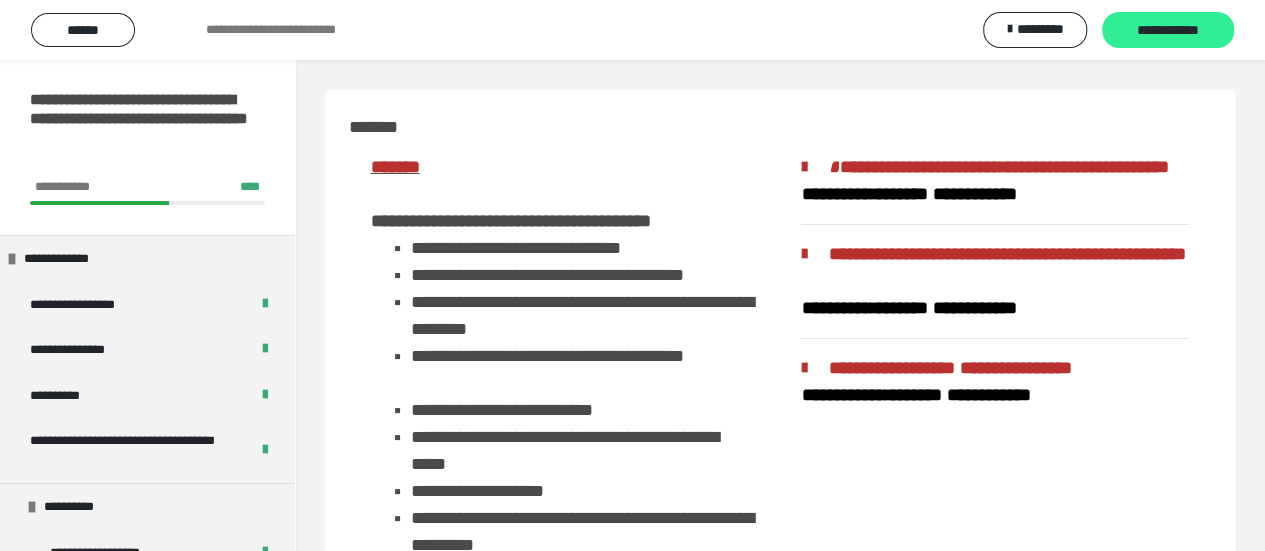 click on "**********" at bounding box center (1168, 31) 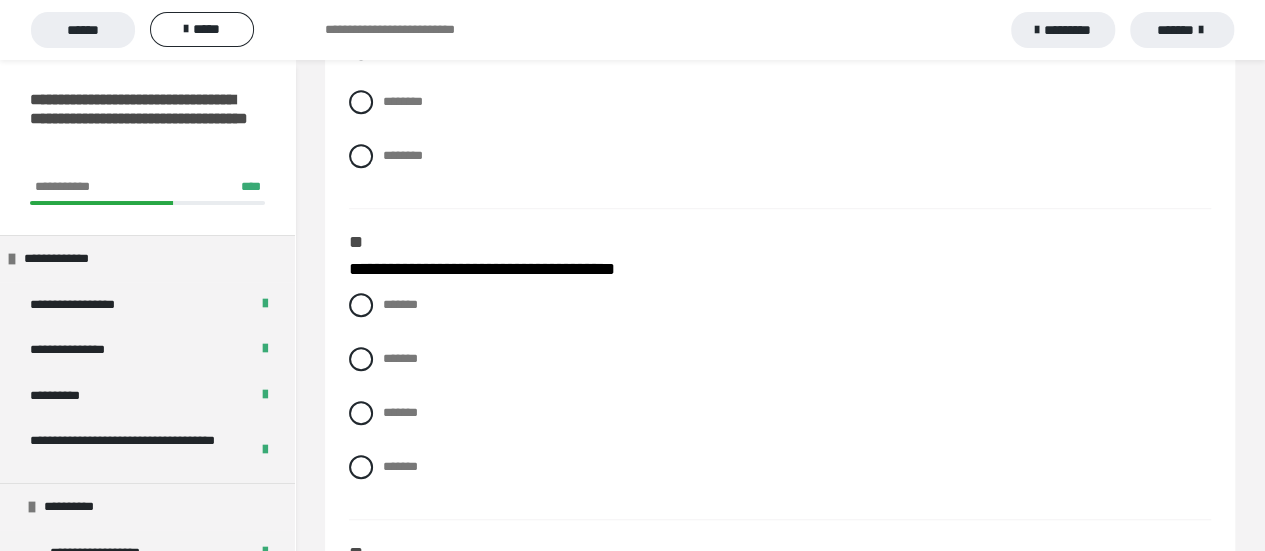 scroll, scrollTop: 300, scrollLeft: 0, axis: vertical 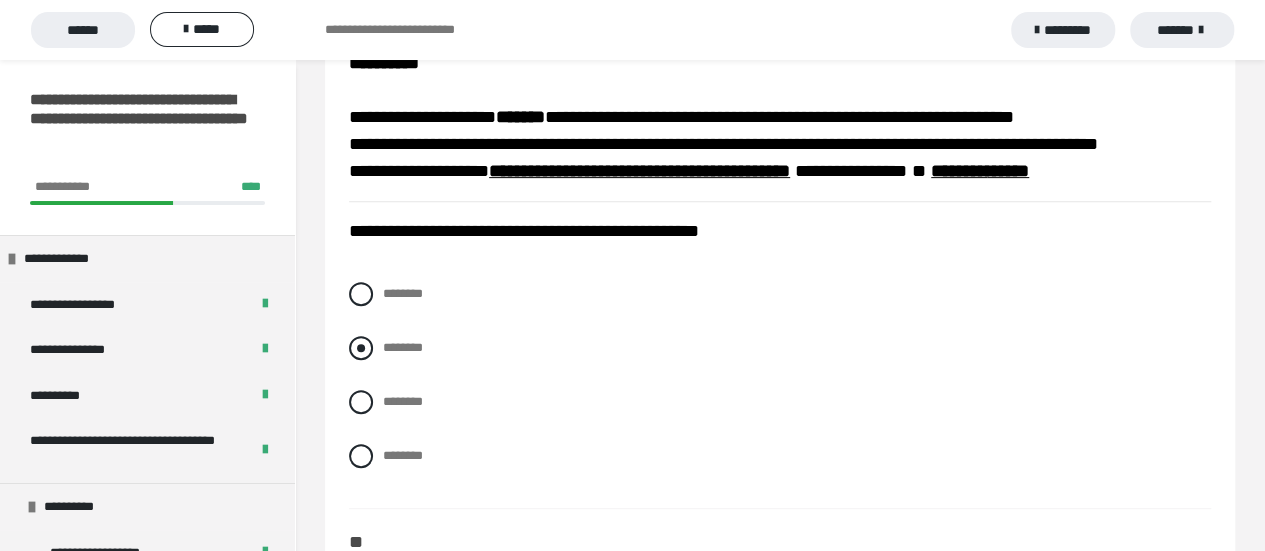 click at bounding box center (361, 348) 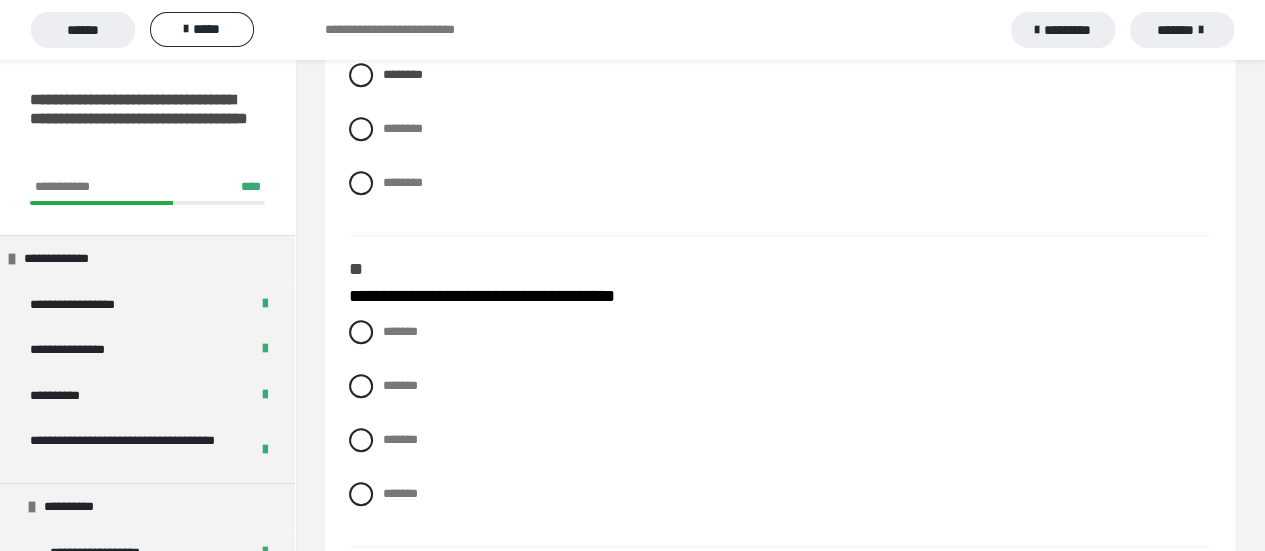 scroll, scrollTop: 600, scrollLeft: 0, axis: vertical 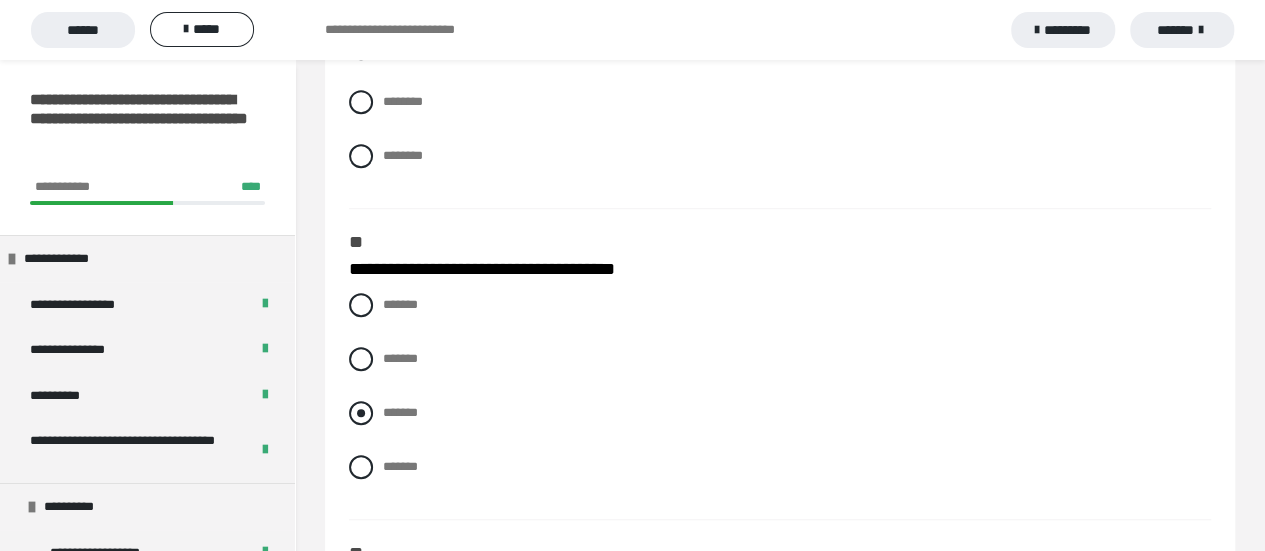 click at bounding box center [361, 413] 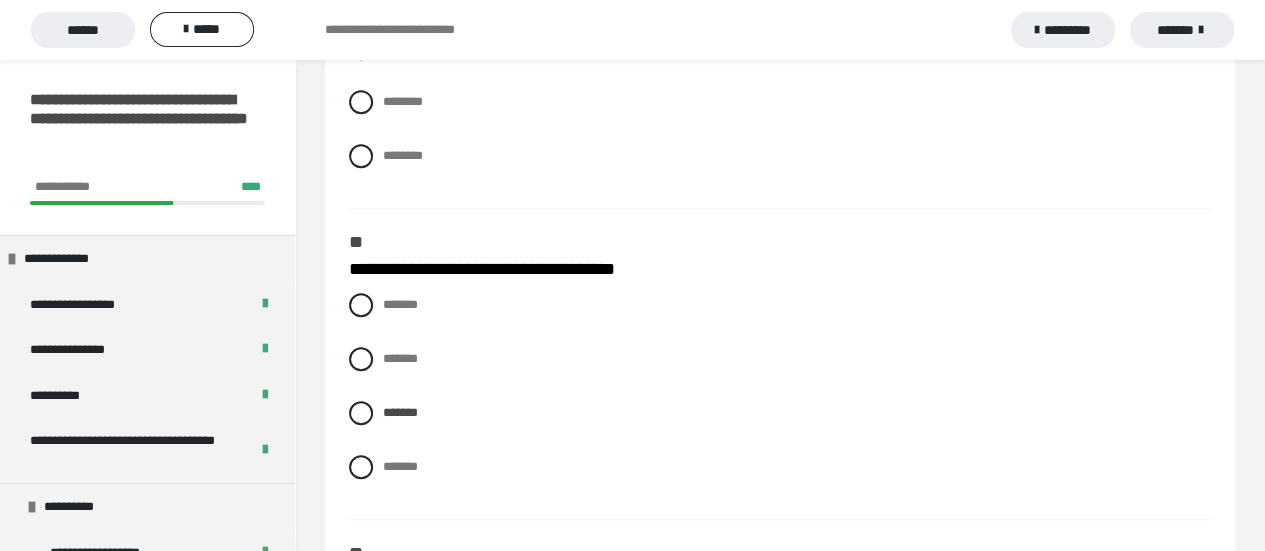 scroll, scrollTop: 900, scrollLeft: 0, axis: vertical 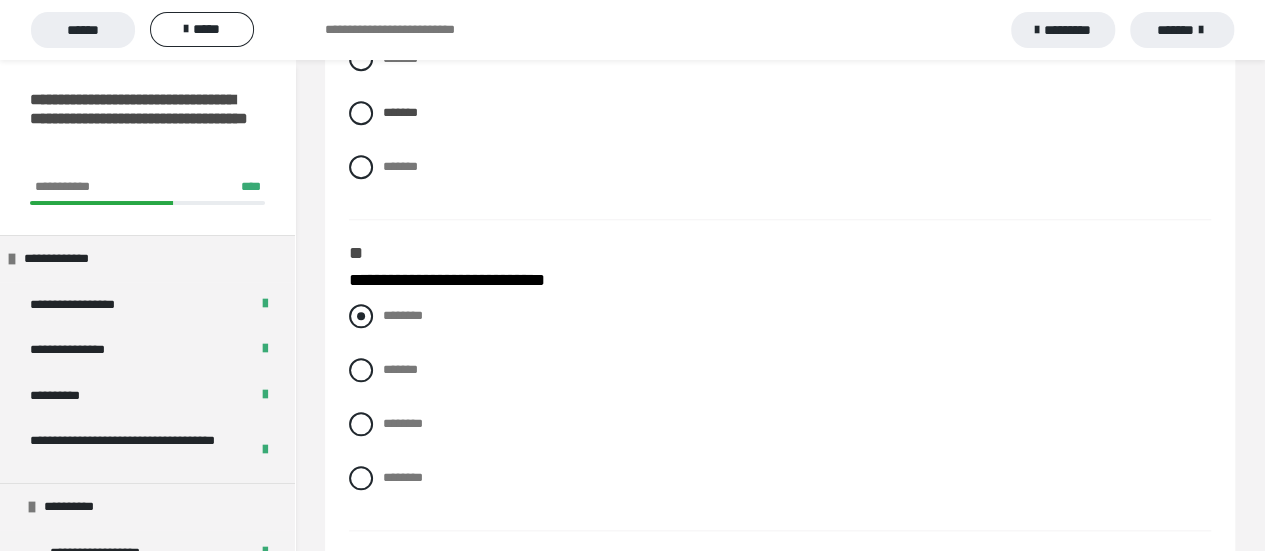 click at bounding box center [361, 316] 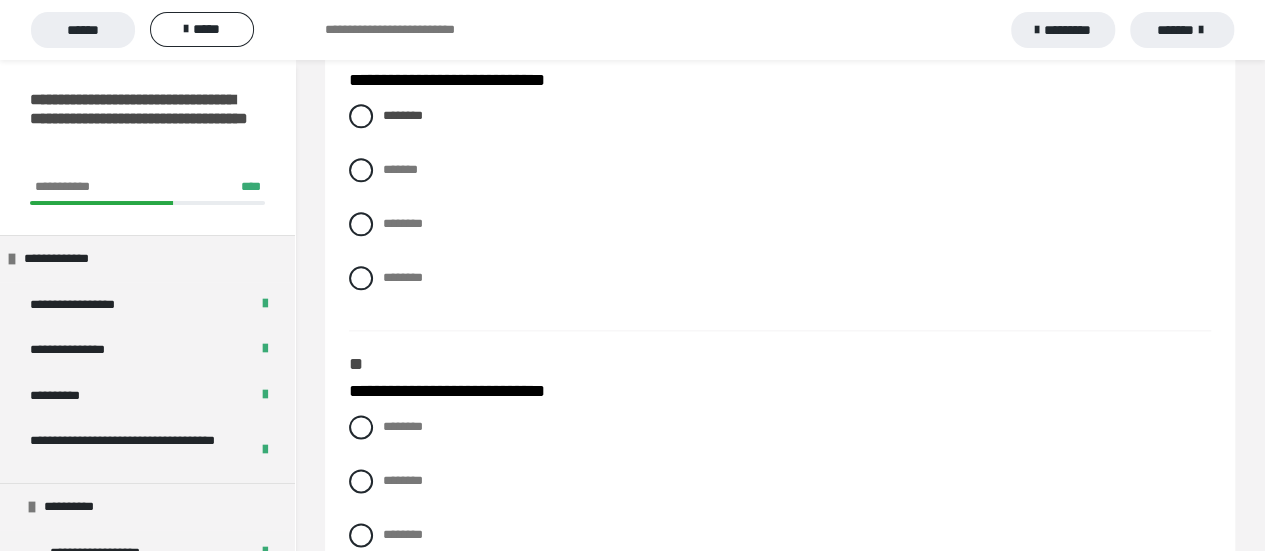 scroll, scrollTop: 1300, scrollLeft: 0, axis: vertical 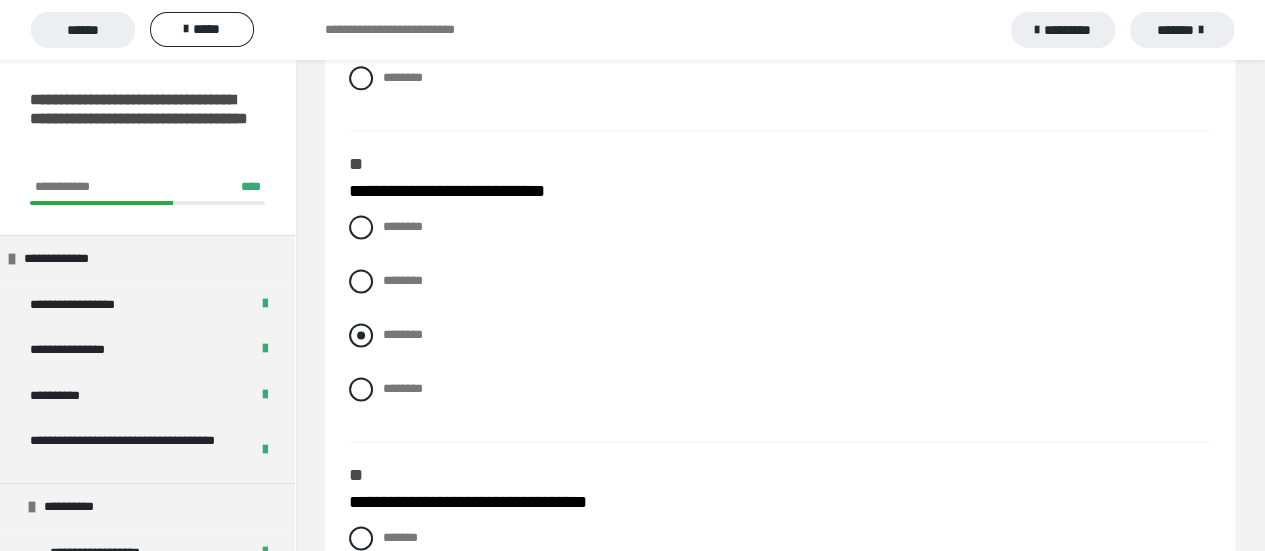 click on "********" at bounding box center (780, 335) 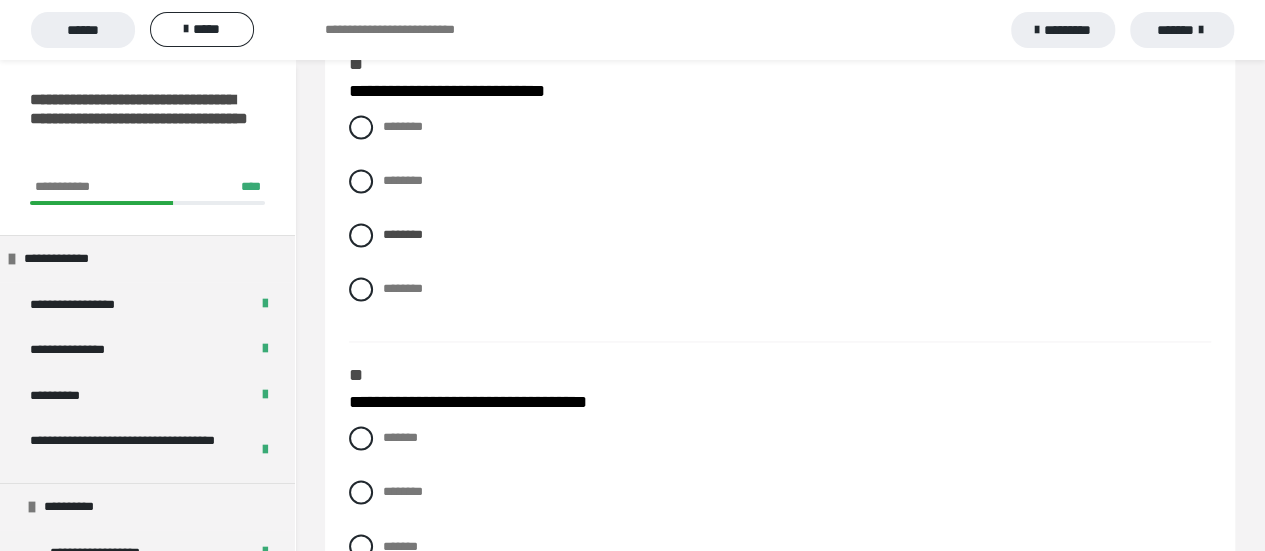 scroll, scrollTop: 1600, scrollLeft: 0, axis: vertical 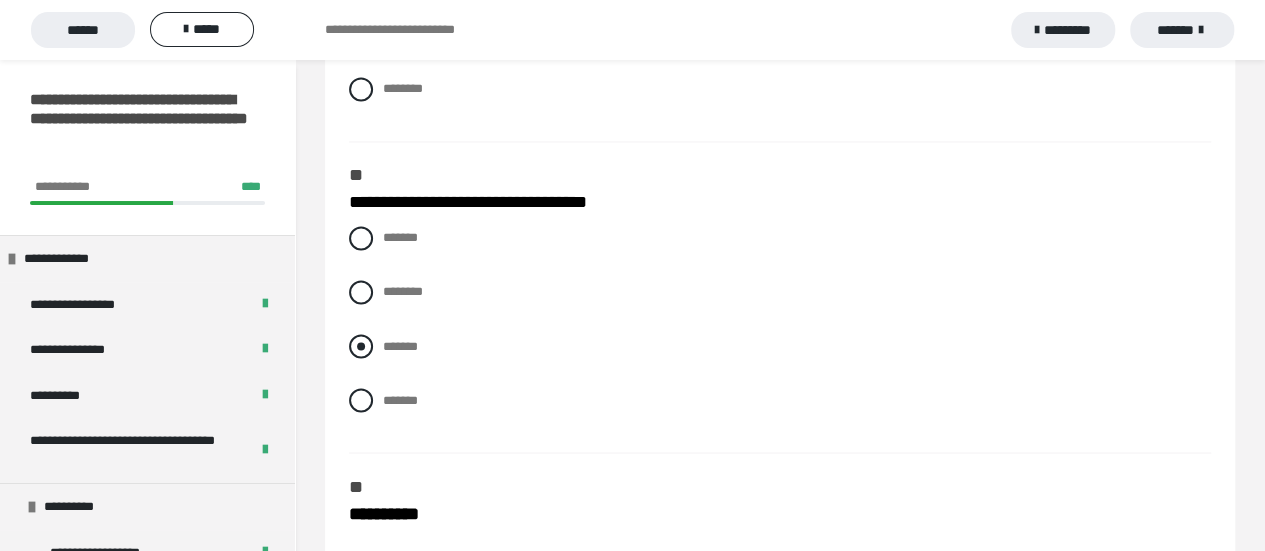 click at bounding box center [361, 346] 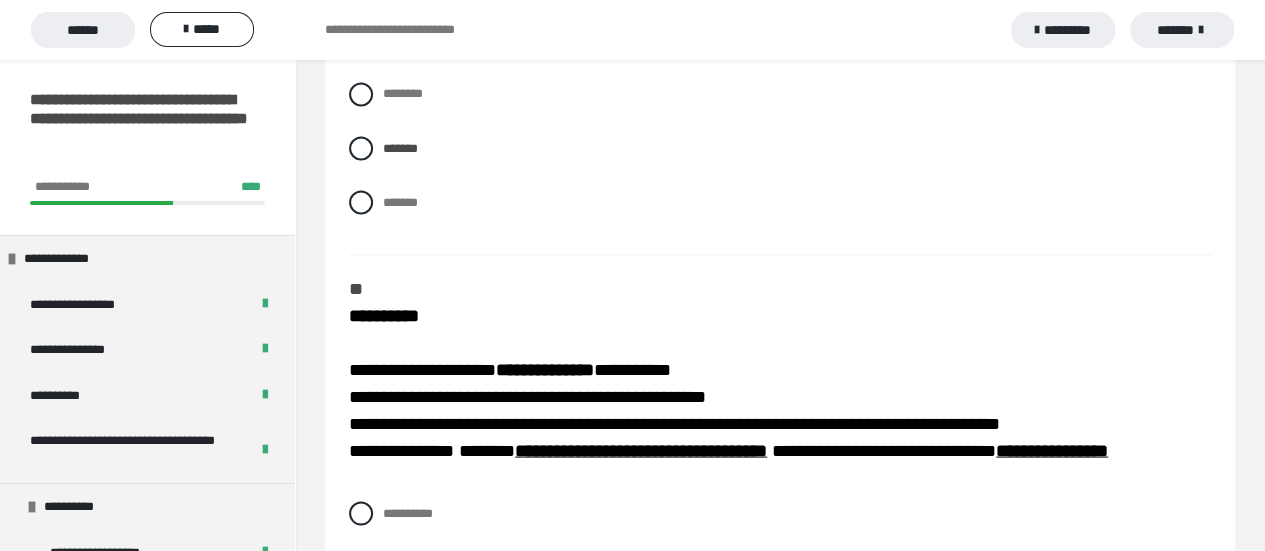 scroll, scrollTop: 1800, scrollLeft: 0, axis: vertical 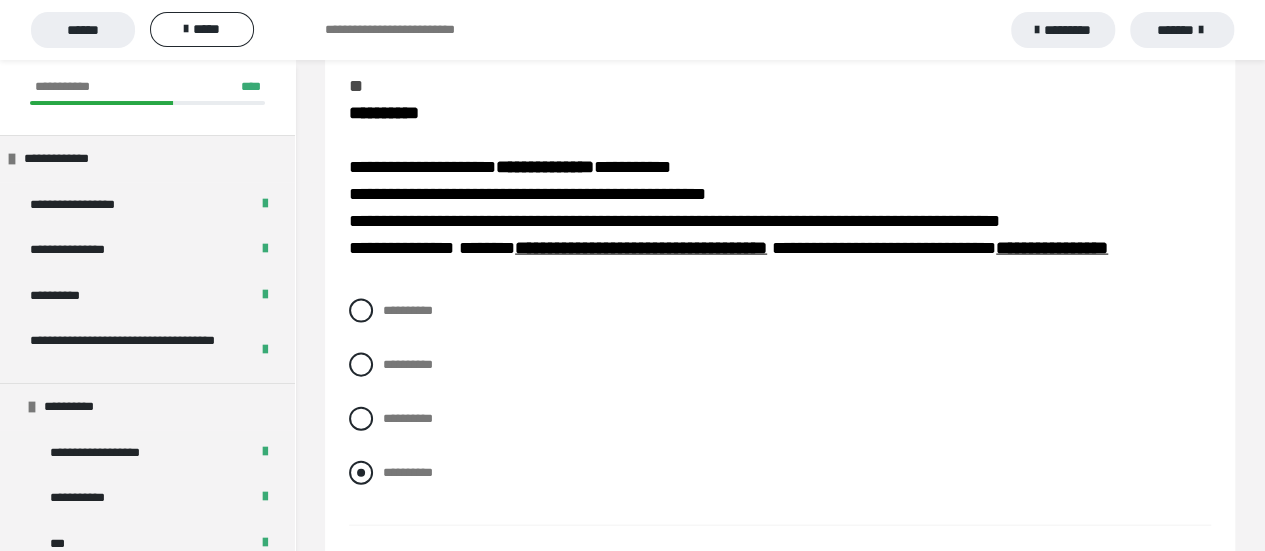 click at bounding box center (361, 473) 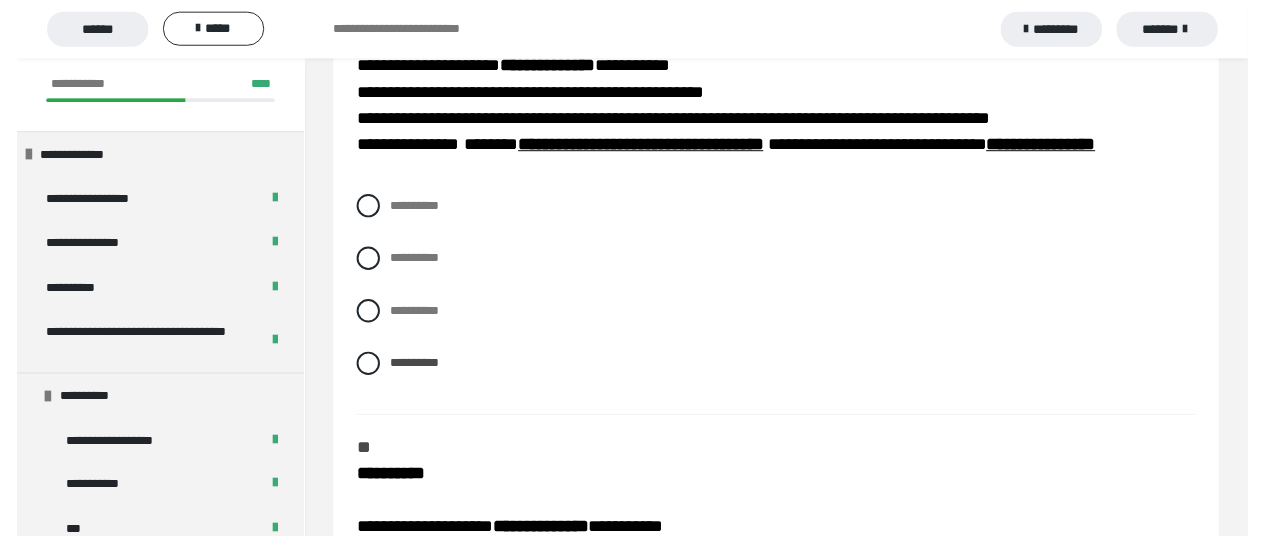 scroll, scrollTop: 2300, scrollLeft: 0, axis: vertical 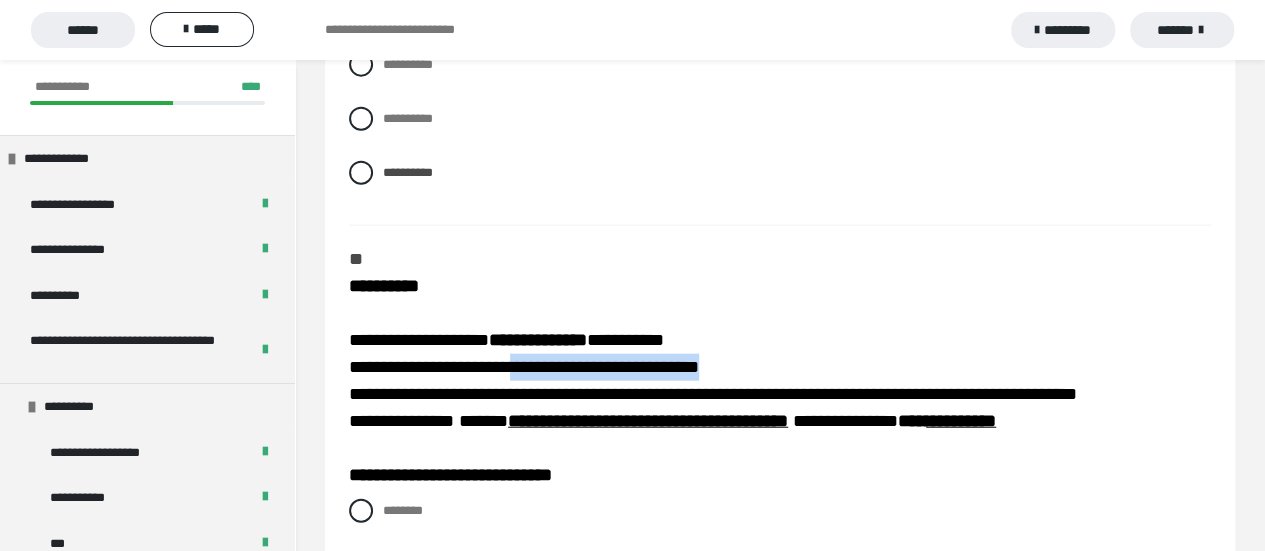 drag, startPoint x: 666, startPoint y: 363, endPoint x: 806, endPoint y: 411, distance: 148 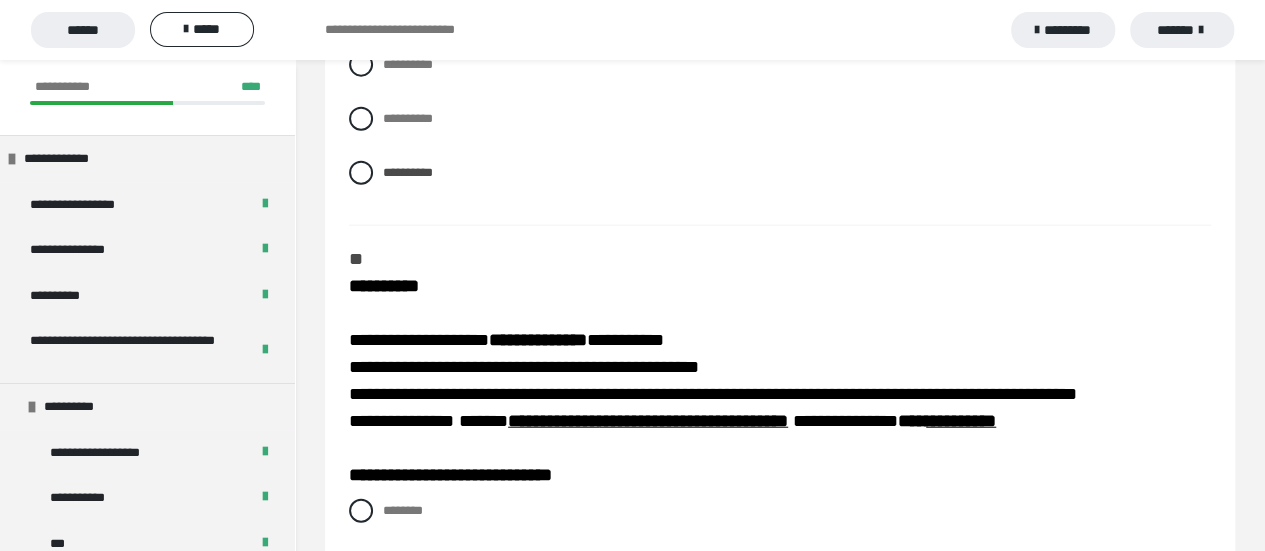 click on "**********" at bounding box center (713, 394) 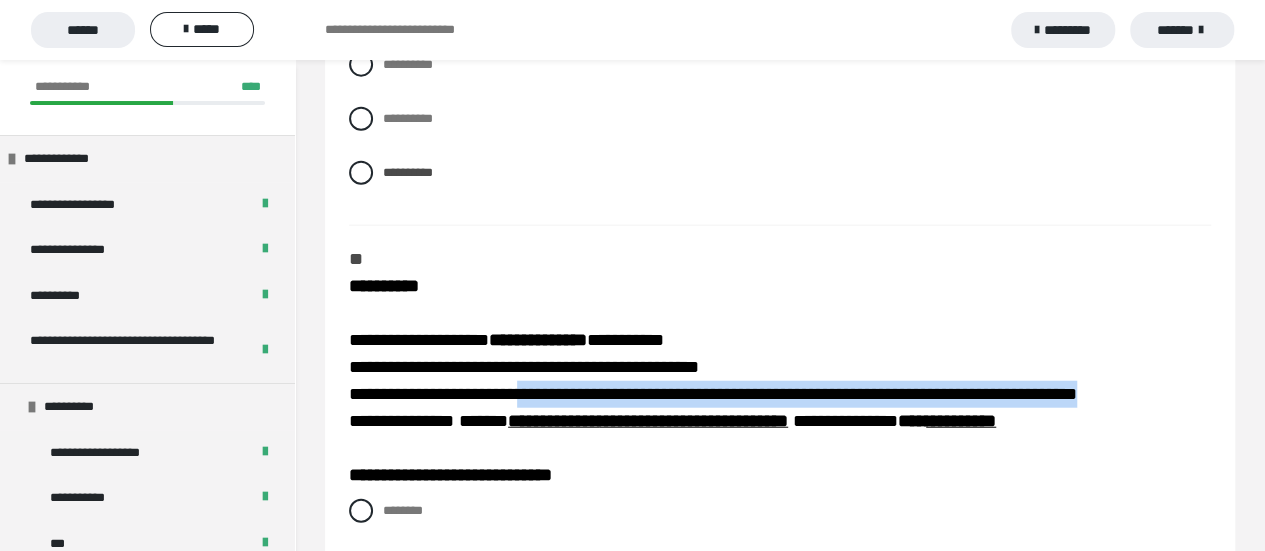 drag, startPoint x: 528, startPoint y: 390, endPoint x: 1202, endPoint y: 386, distance: 674.01184 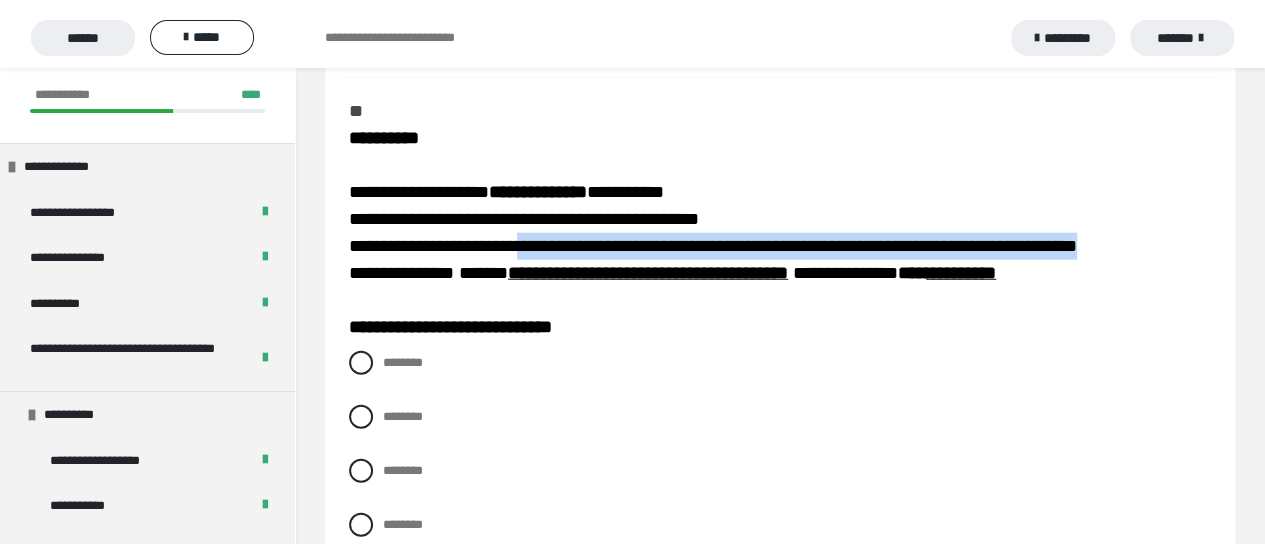 scroll, scrollTop: 2500, scrollLeft: 0, axis: vertical 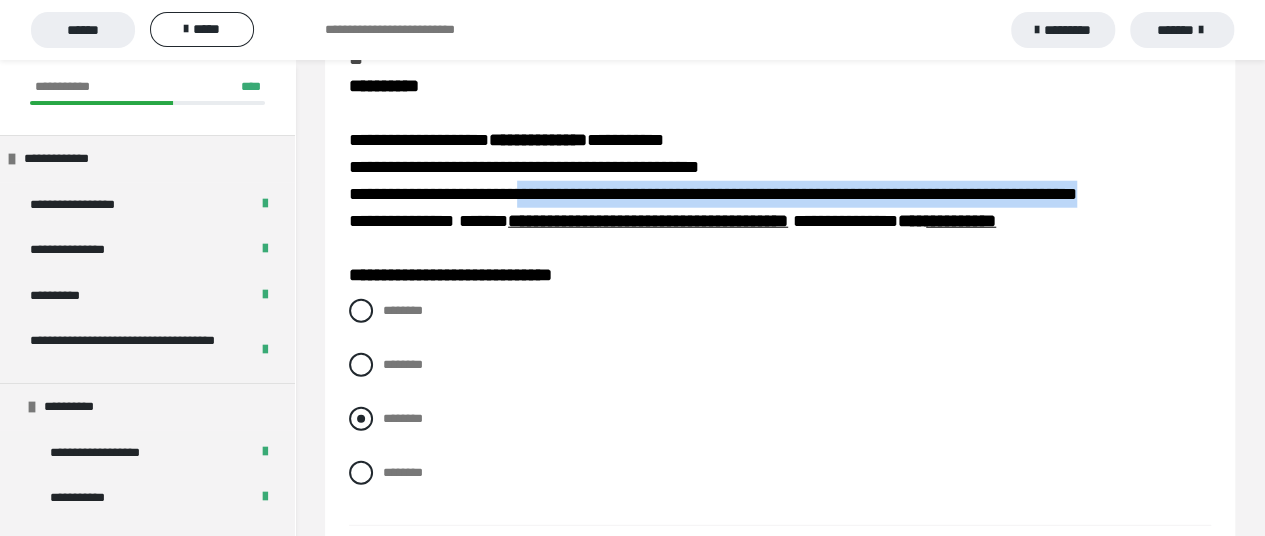 click at bounding box center (361, 419) 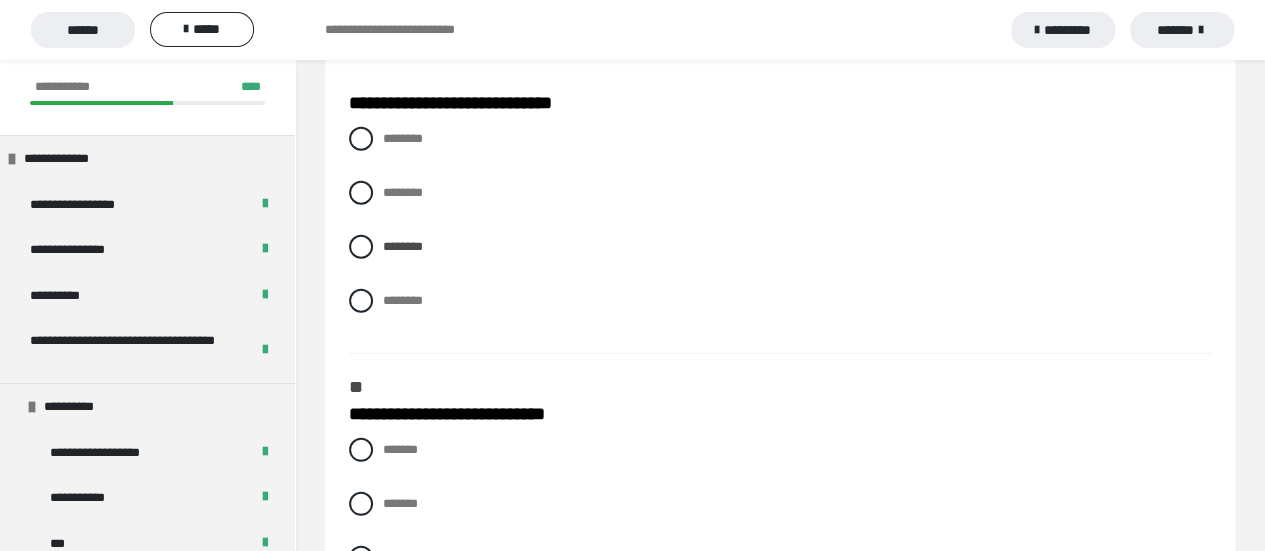 scroll, scrollTop: 2700, scrollLeft: 0, axis: vertical 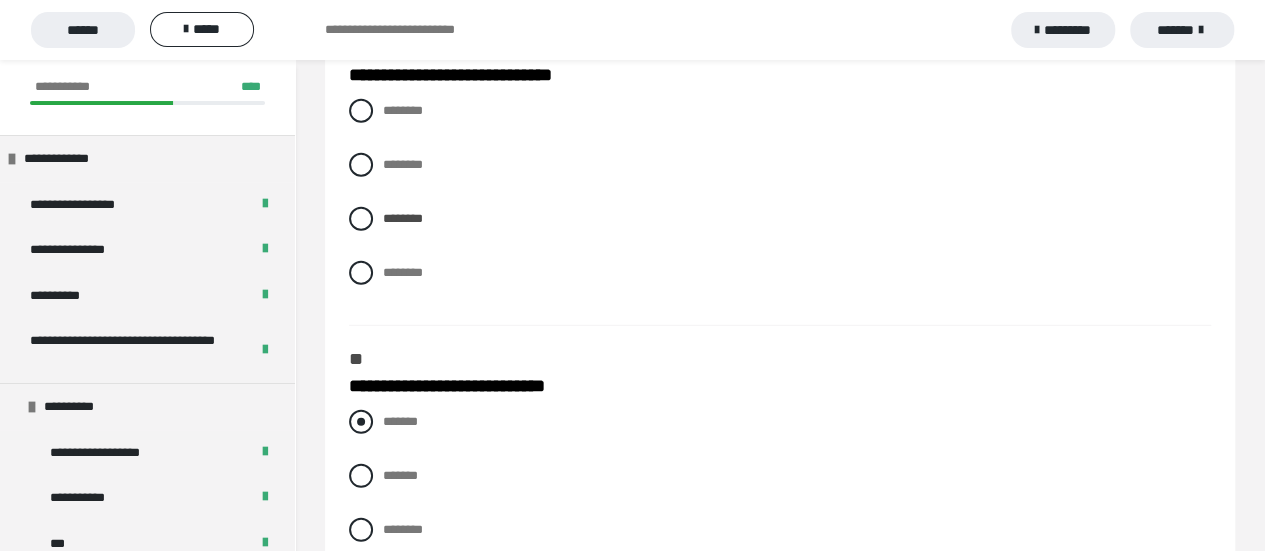 click at bounding box center [361, 422] 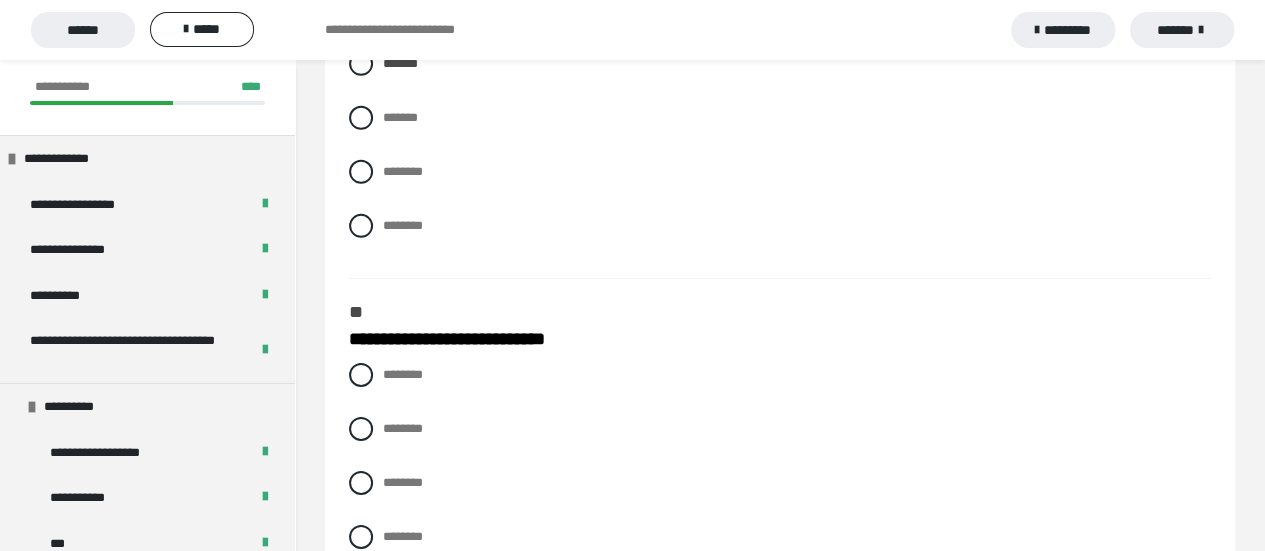 scroll, scrollTop: 3100, scrollLeft: 0, axis: vertical 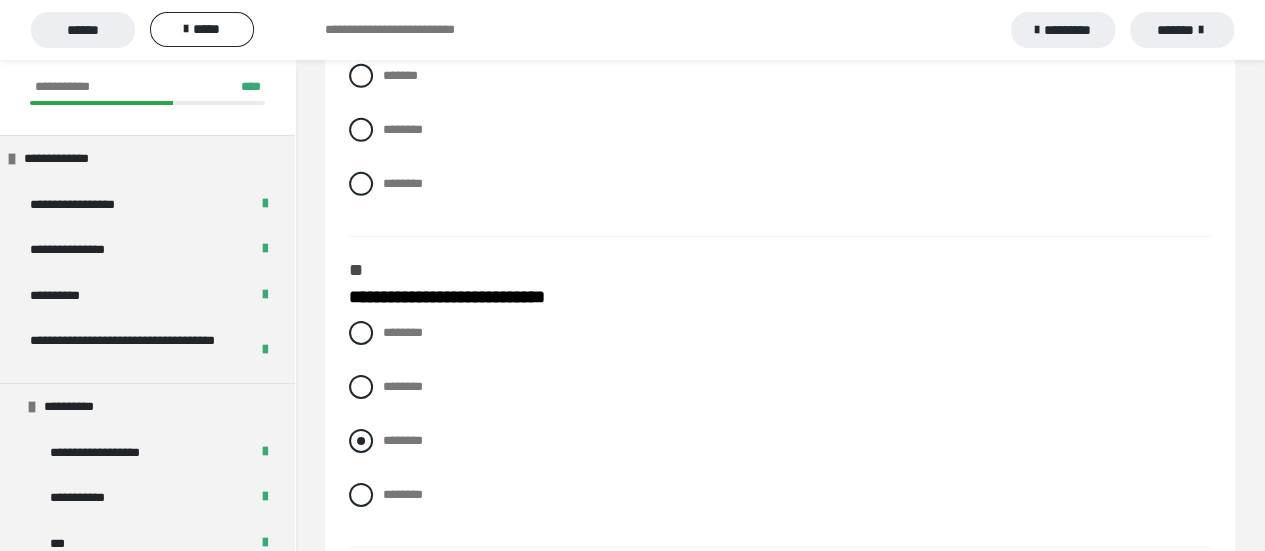 click on "********" at bounding box center (403, 440) 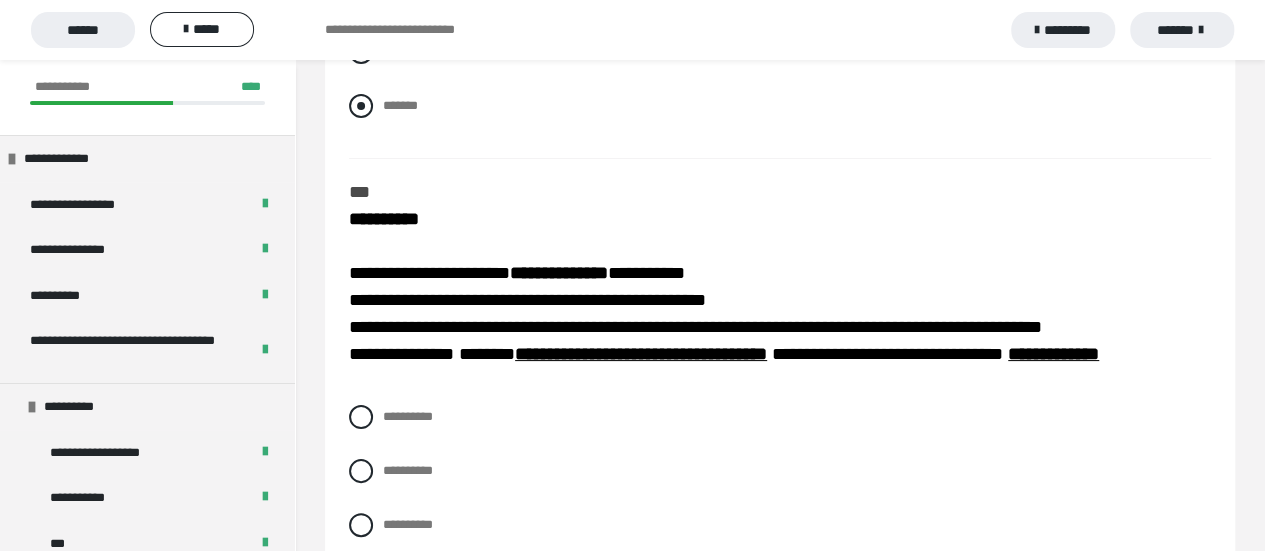 scroll, scrollTop: 3500, scrollLeft: 0, axis: vertical 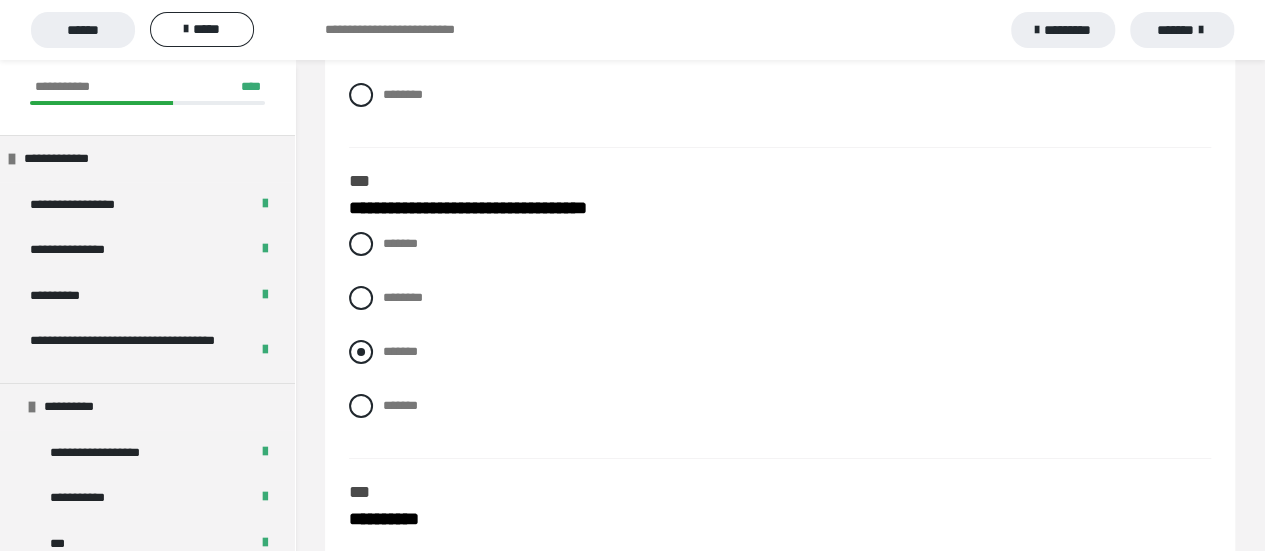click on "*******" at bounding box center [780, 352] 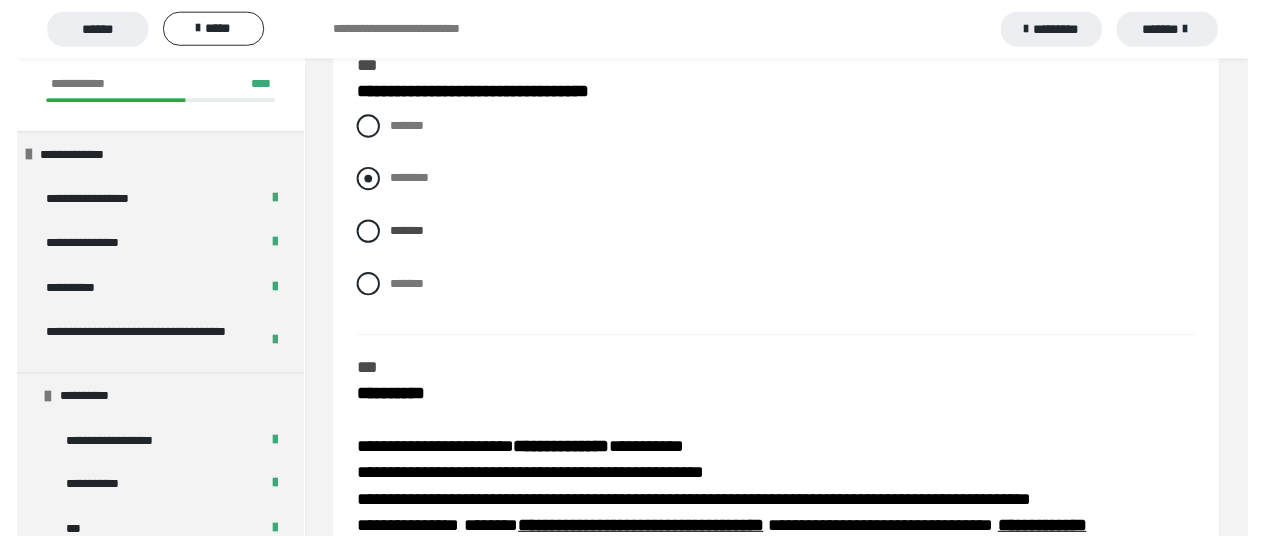 scroll, scrollTop: 3700, scrollLeft: 0, axis: vertical 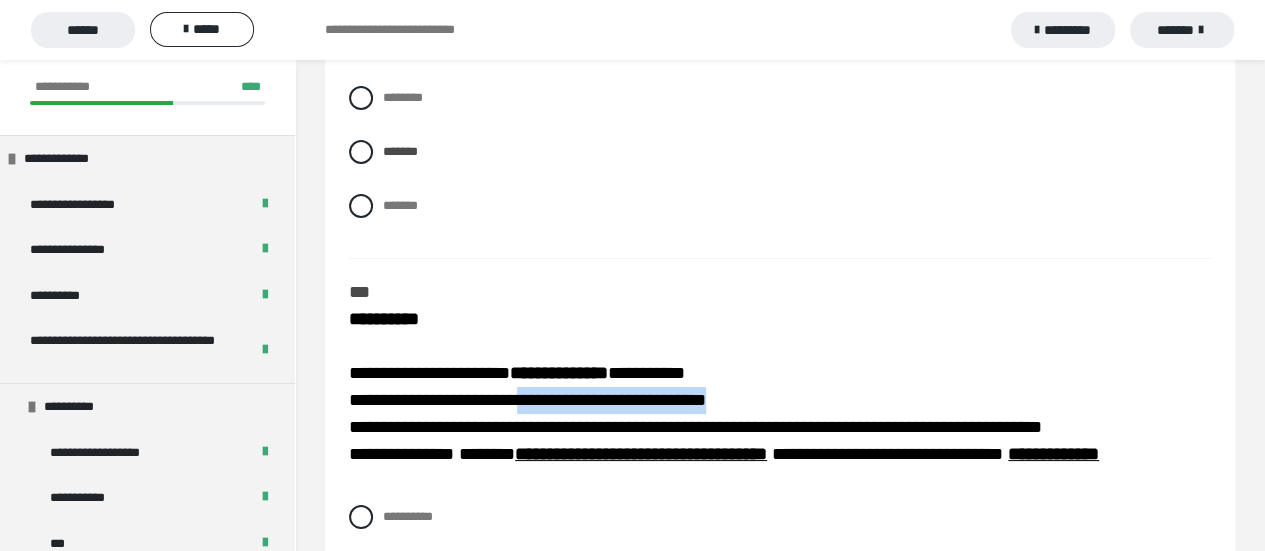 drag, startPoint x: 531, startPoint y: 397, endPoint x: 774, endPoint y: 409, distance: 243.29611 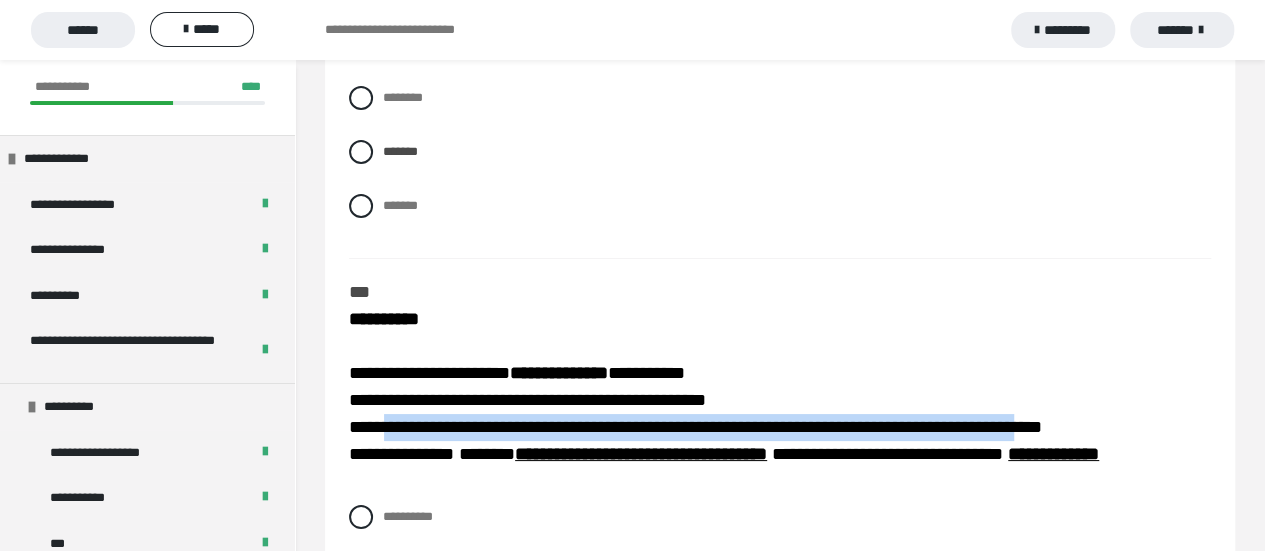 drag, startPoint x: 388, startPoint y: 425, endPoint x: 1108, endPoint y: 421, distance: 720.0111 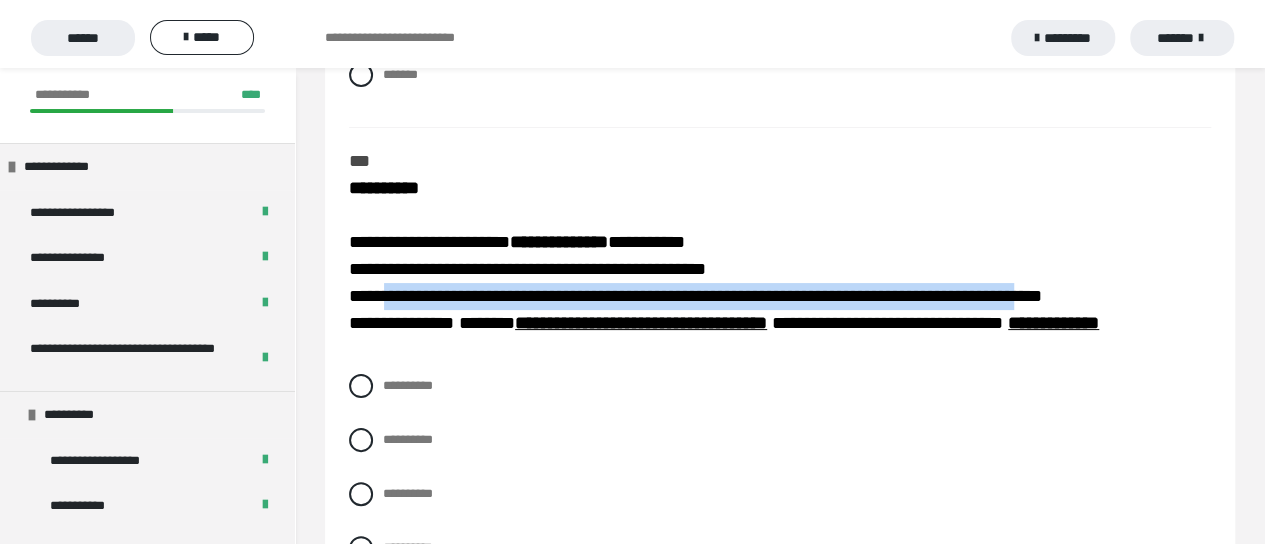 scroll, scrollTop: 3900, scrollLeft: 0, axis: vertical 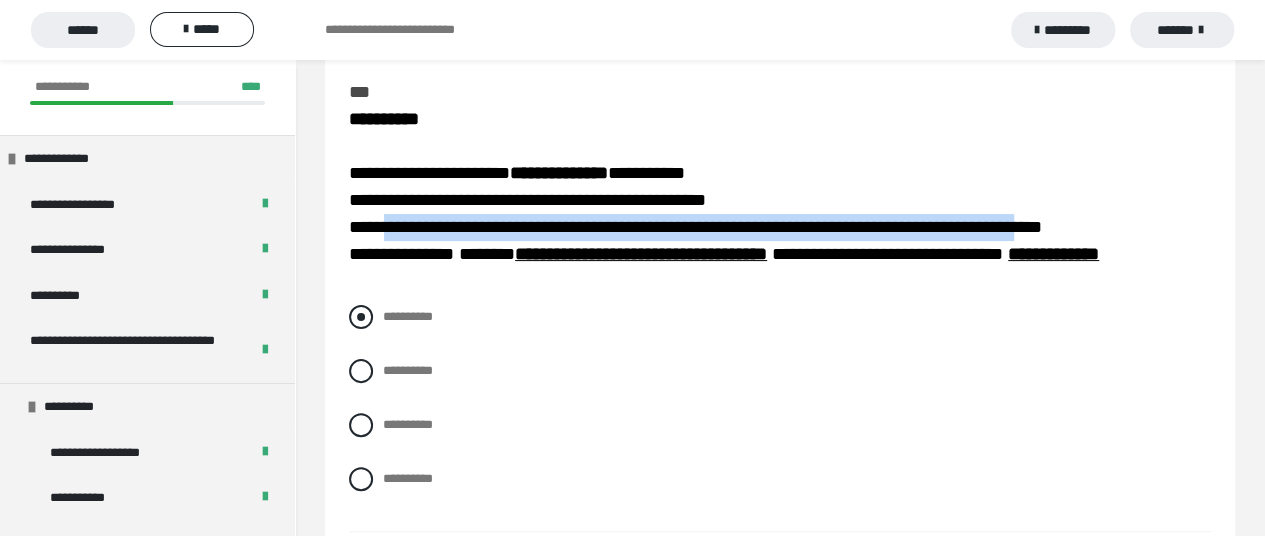 click on "**********" at bounding box center (780, 317) 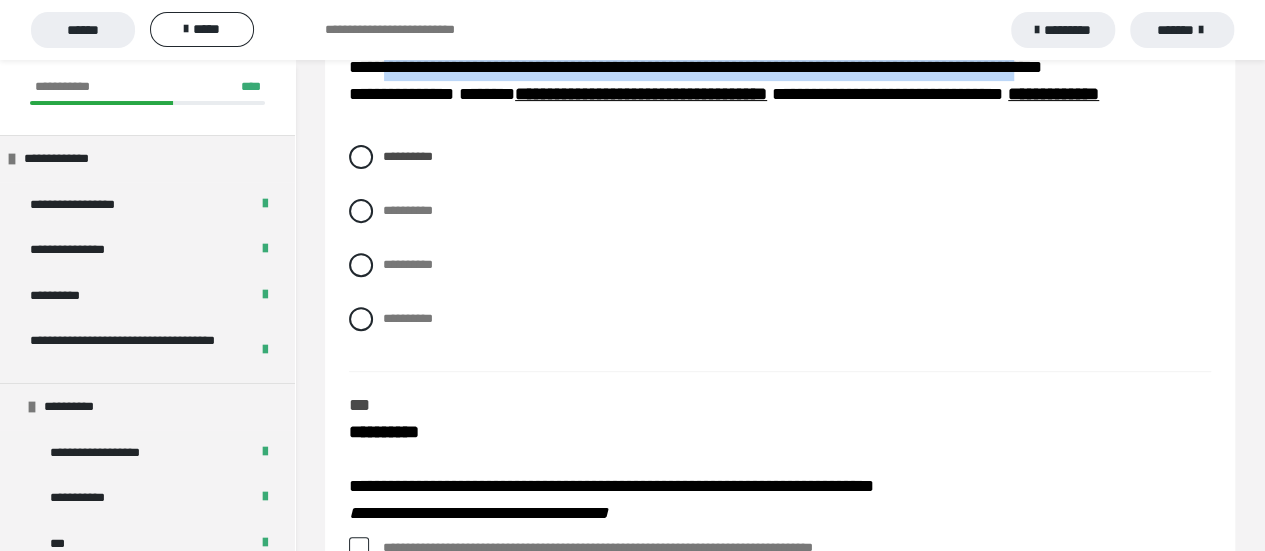 scroll, scrollTop: 4000, scrollLeft: 0, axis: vertical 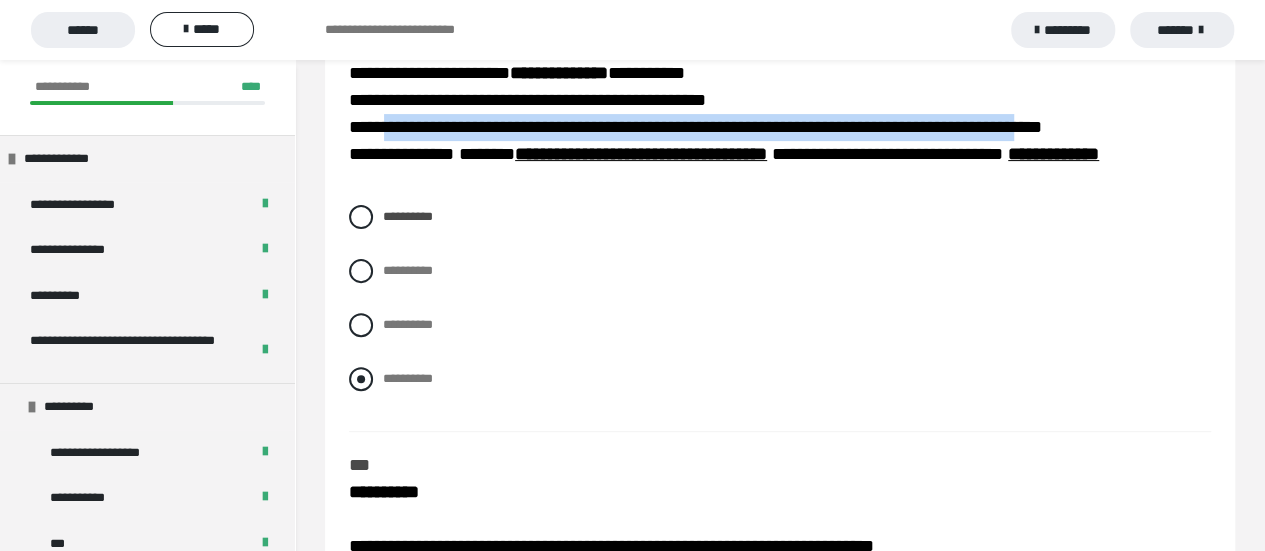 click at bounding box center [361, 379] 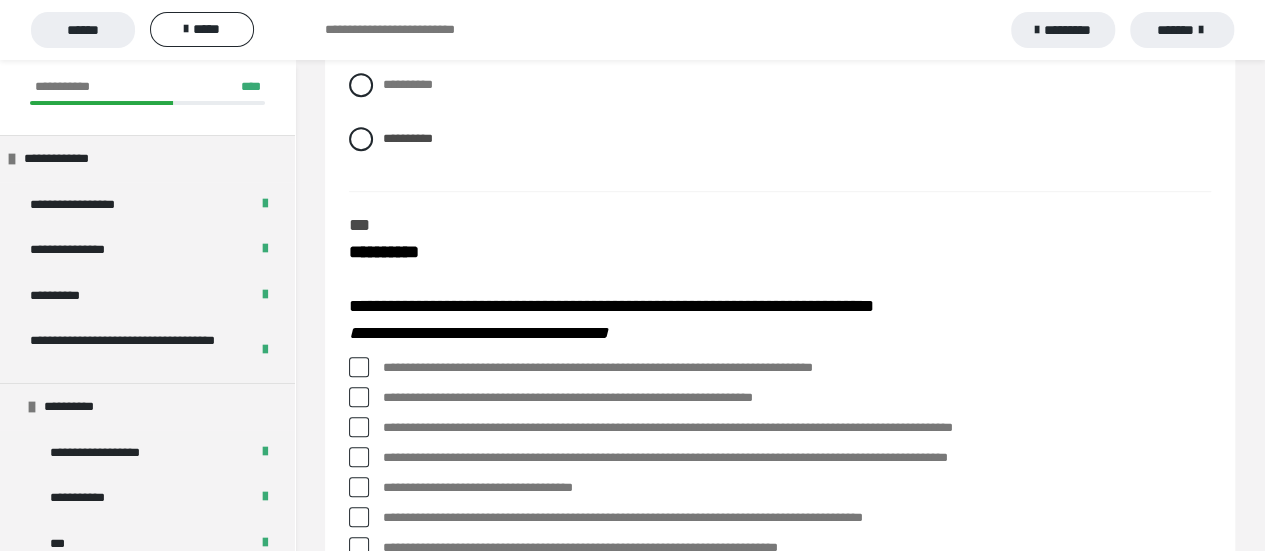 scroll, scrollTop: 4300, scrollLeft: 0, axis: vertical 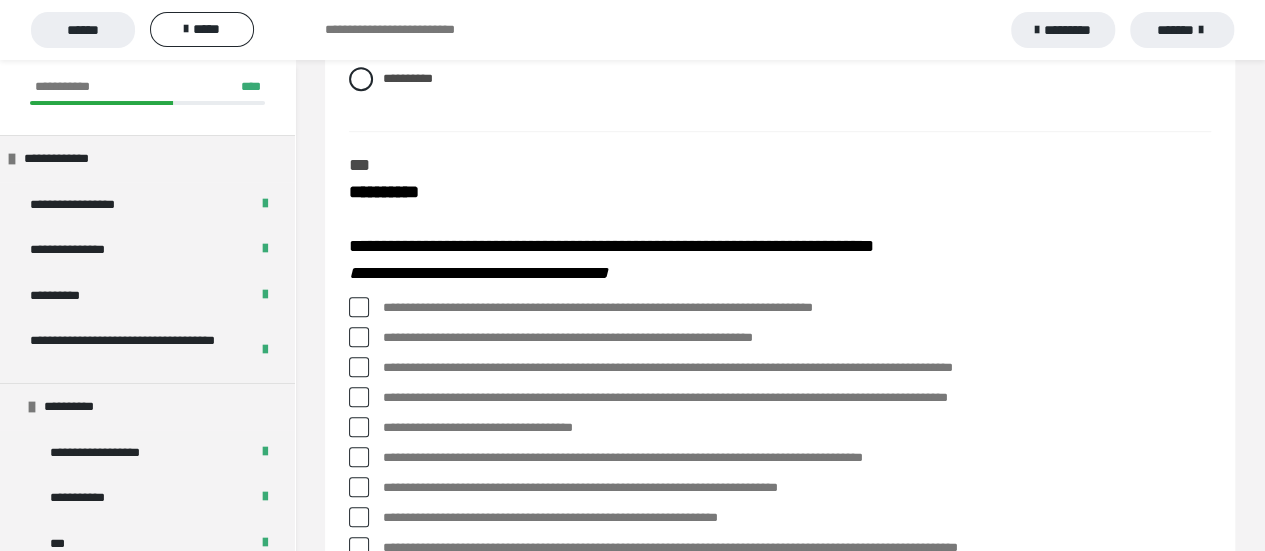 click at bounding box center (359, 307) 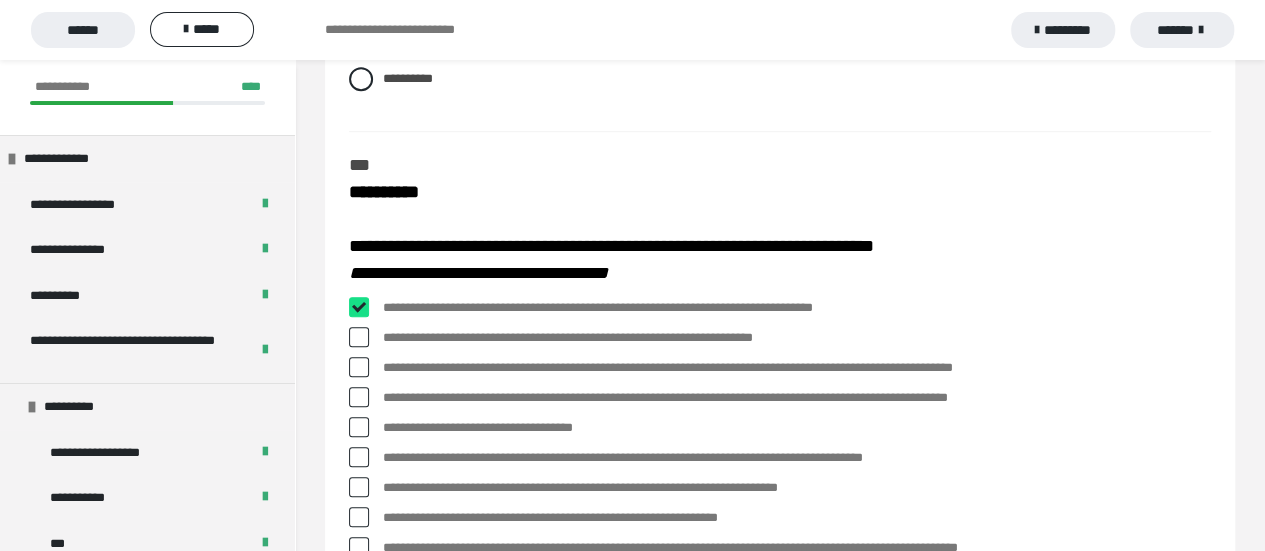 checkbox on "****" 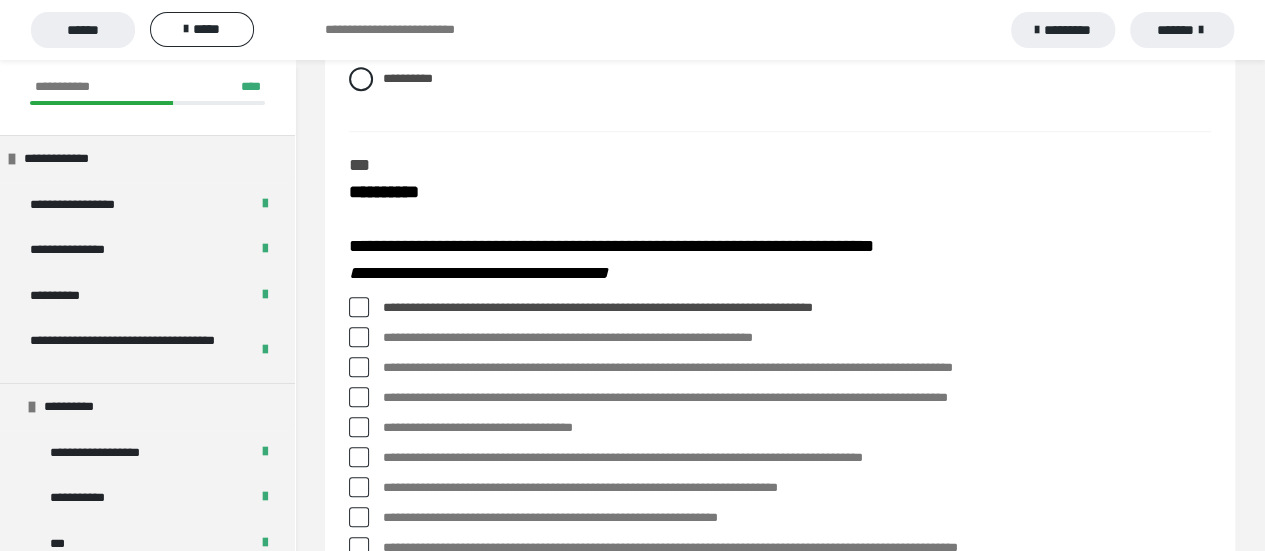 click at bounding box center [359, 367] 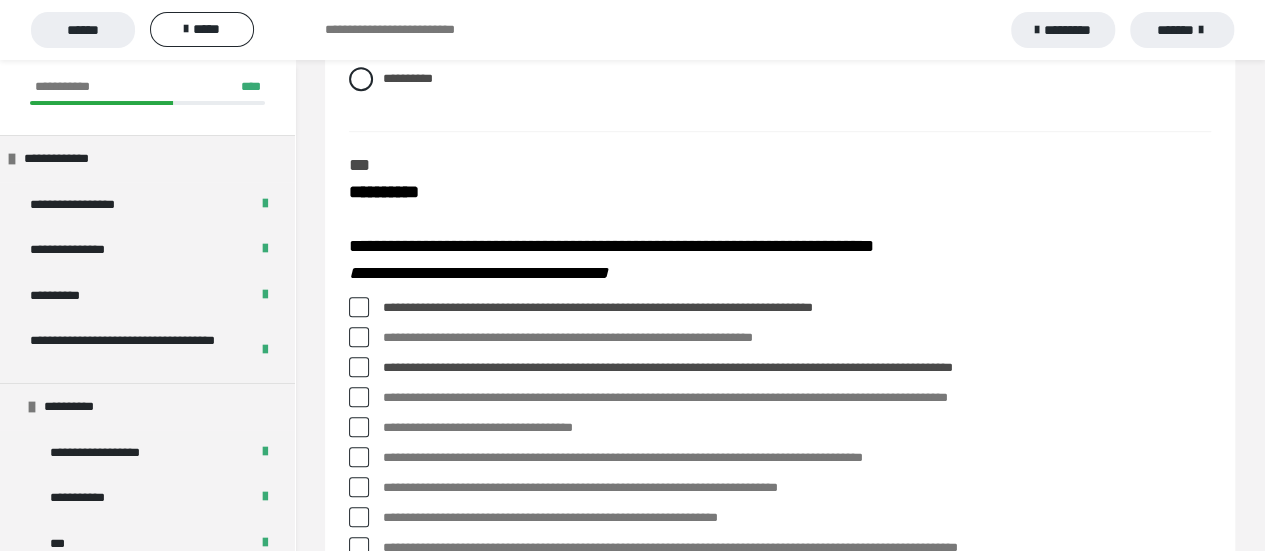 scroll, scrollTop: 4400, scrollLeft: 0, axis: vertical 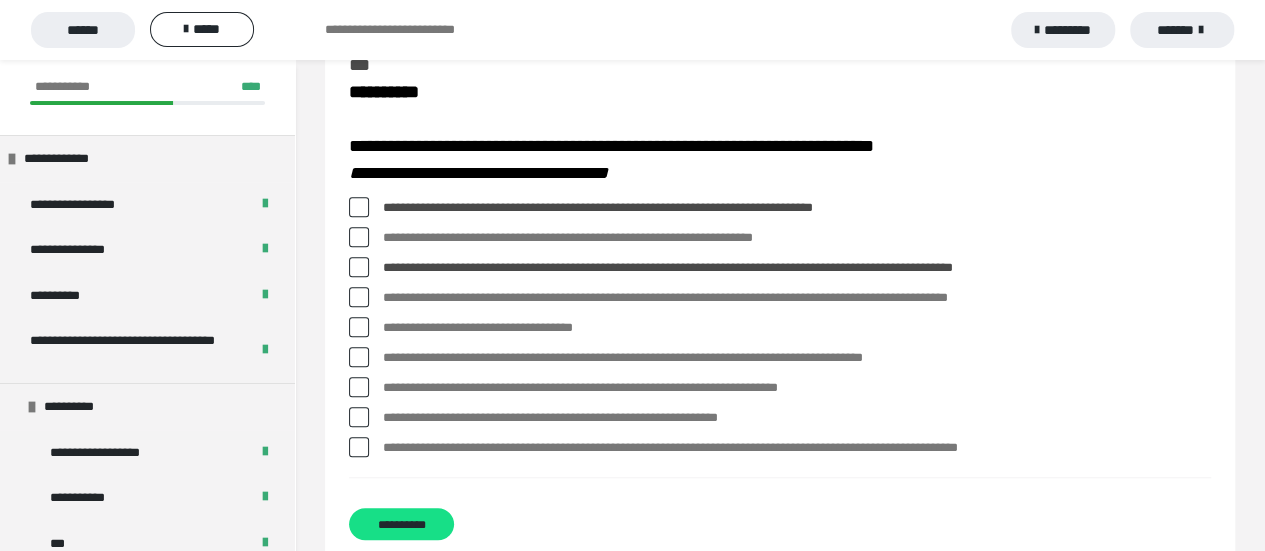 click at bounding box center (359, 387) 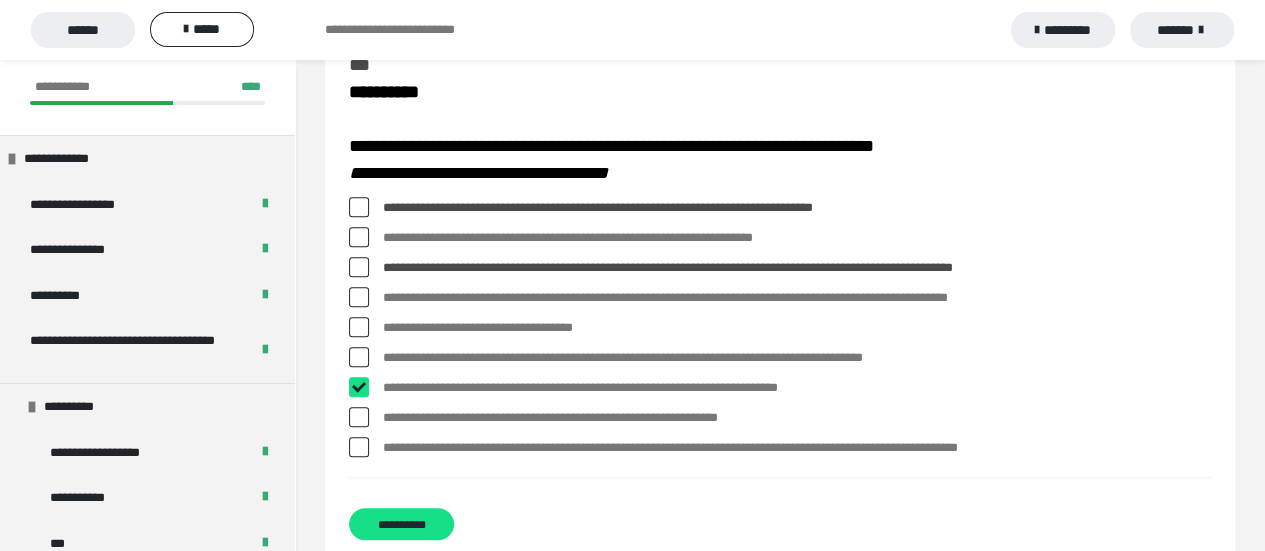 checkbox on "****" 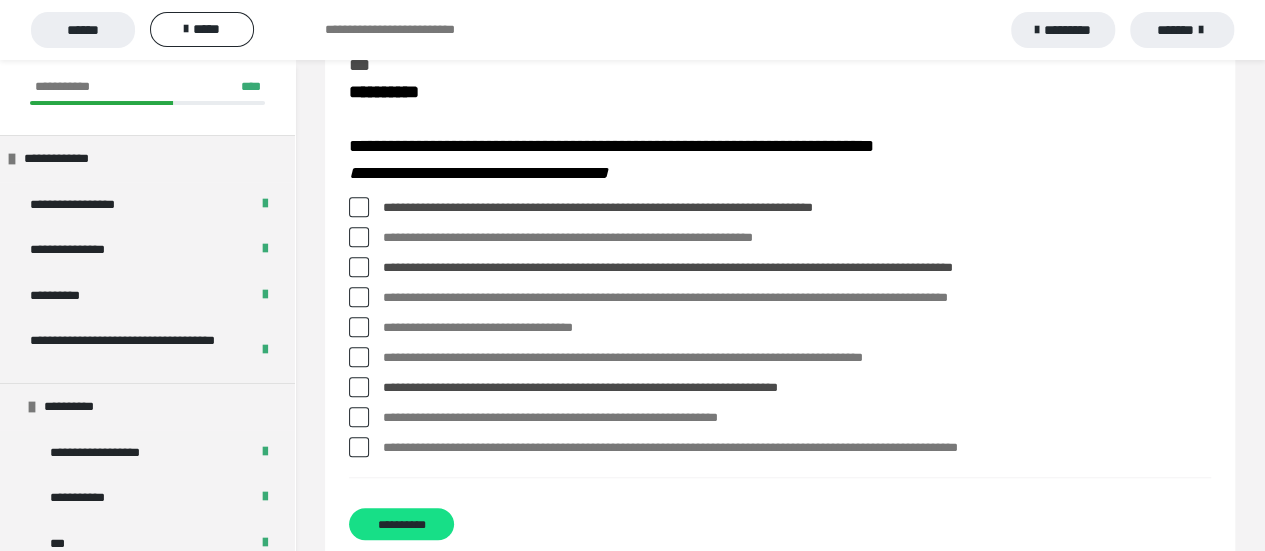 click at bounding box center [359, 447] 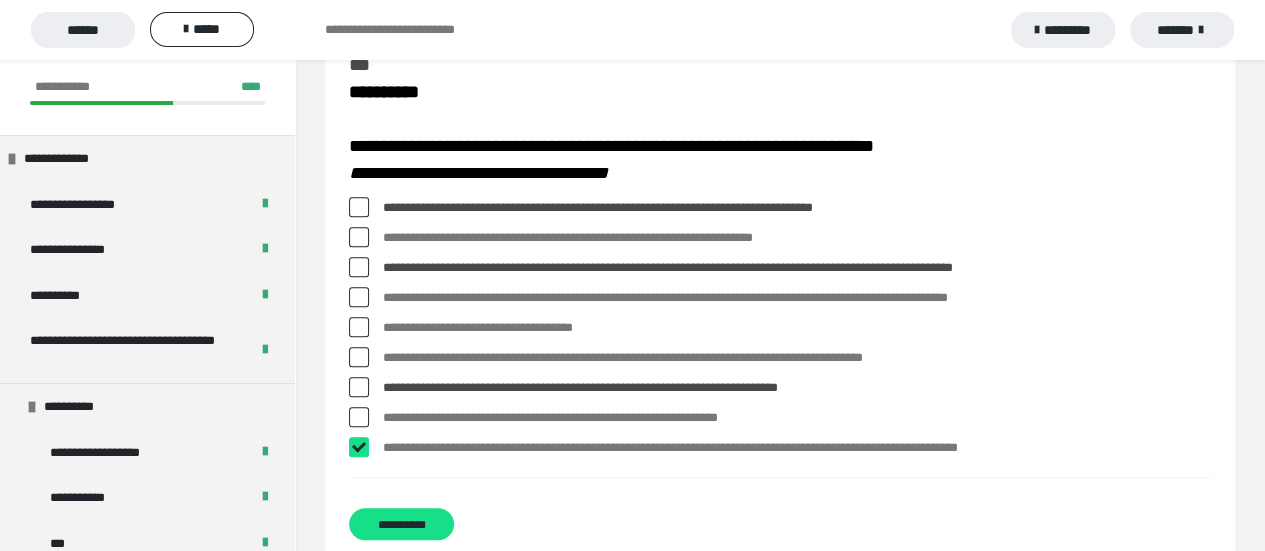 checkbox on "****" 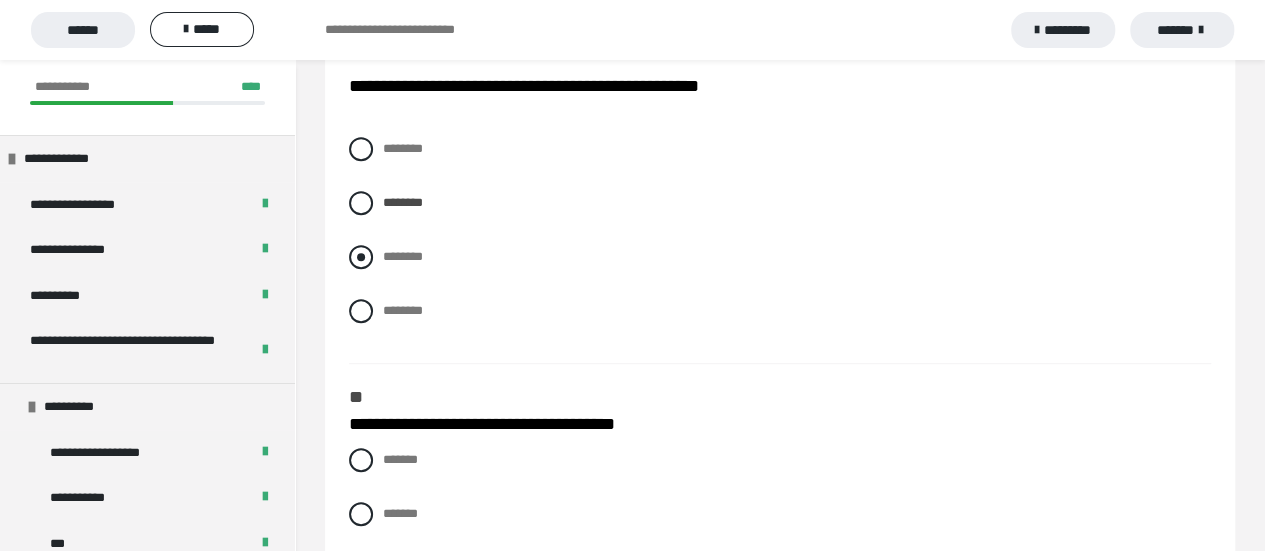 scroll, scrollTop: 300, scrollLeft: 0, axis: vertical 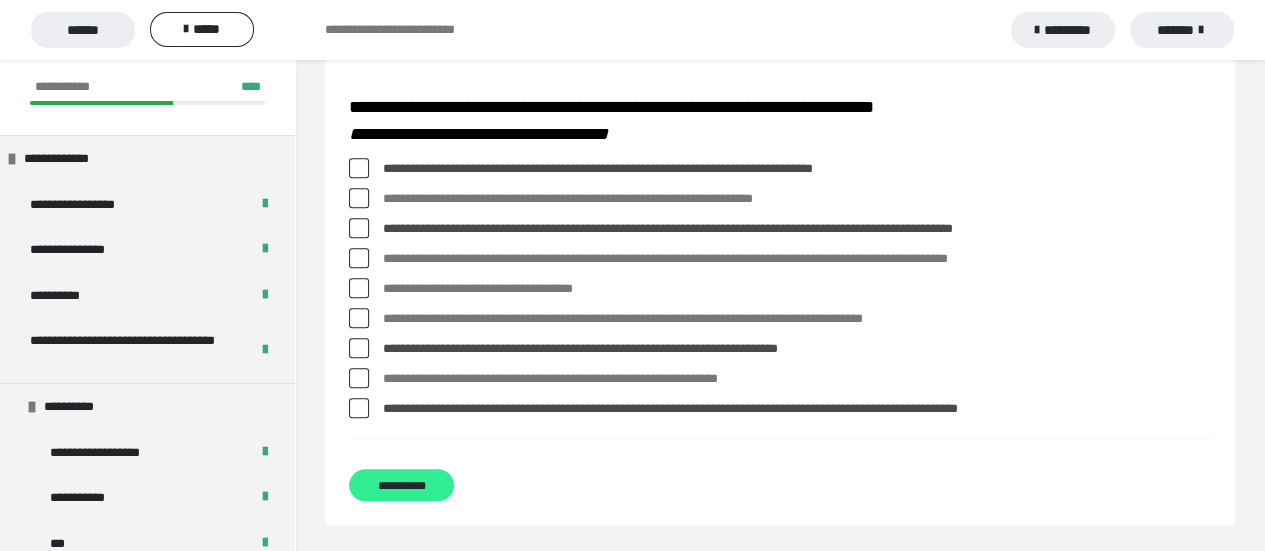 click on "**********" at bounding box center (401, 485) 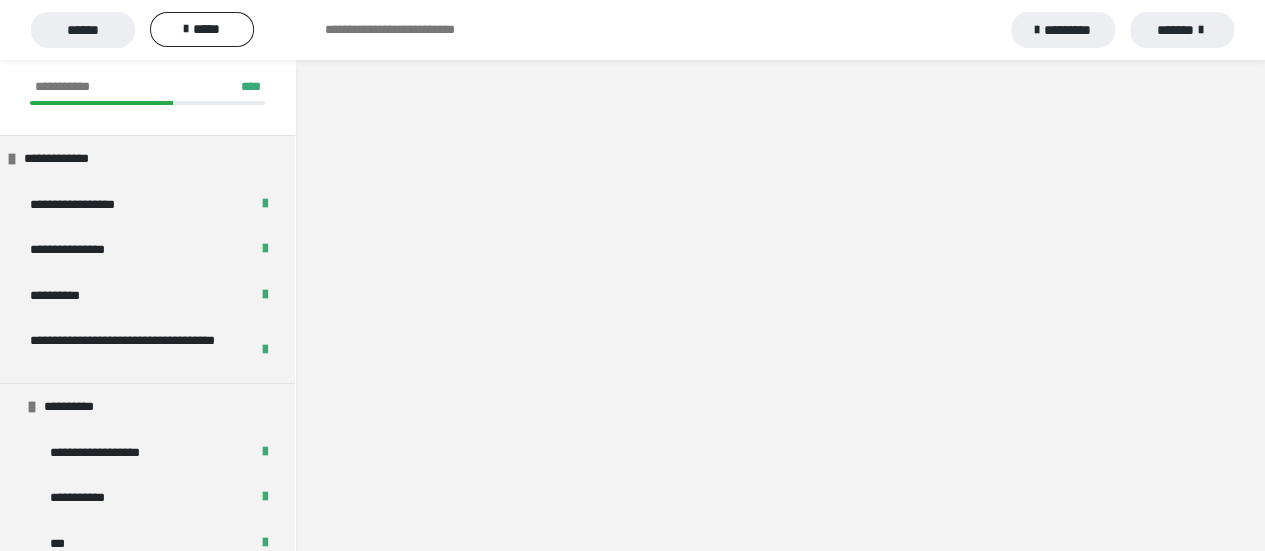 scroll, scrollTop: 0, scrollLeft: 0, axis: both 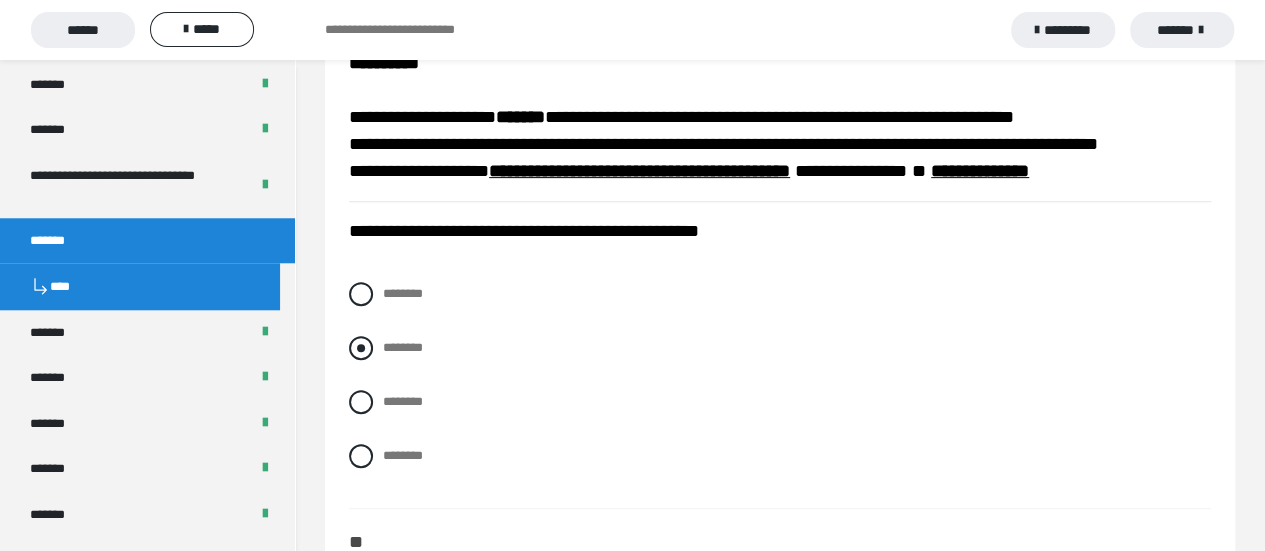 click on "********" at bounding box center (403, 347) 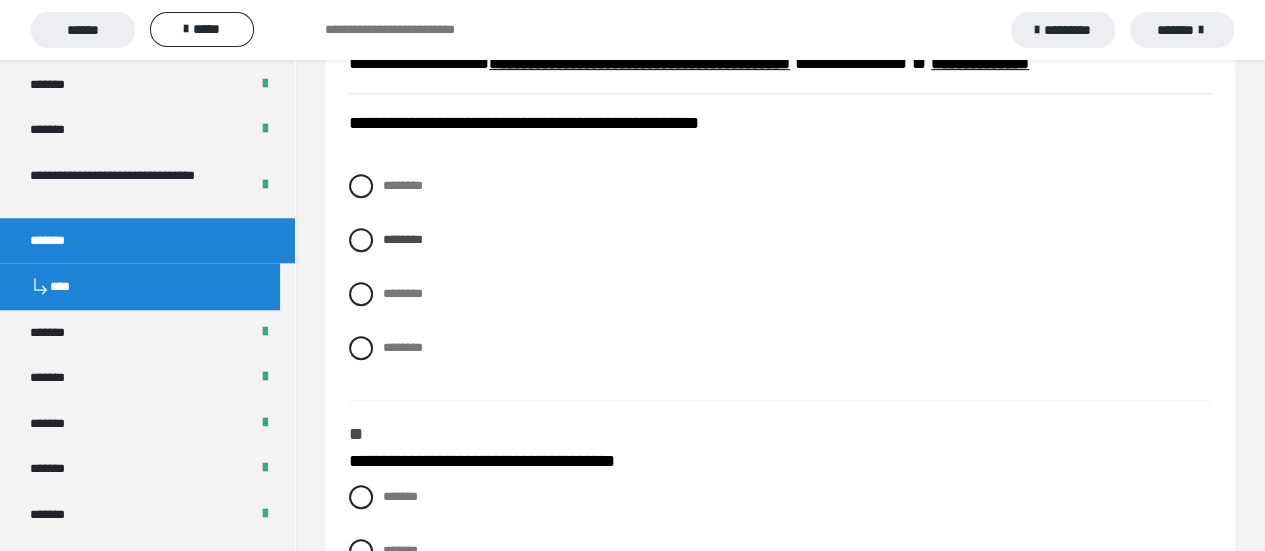 scroll, scrollTop: 500, scrollLeft: 0, axis: vertical 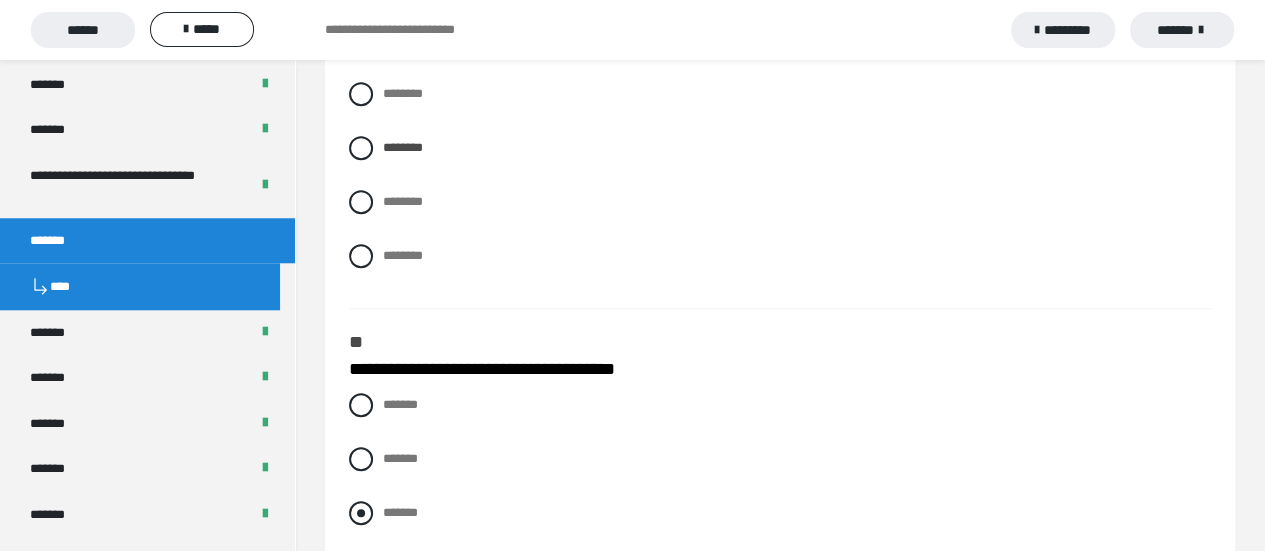 click on "*******" at bounding box center [400, 512] 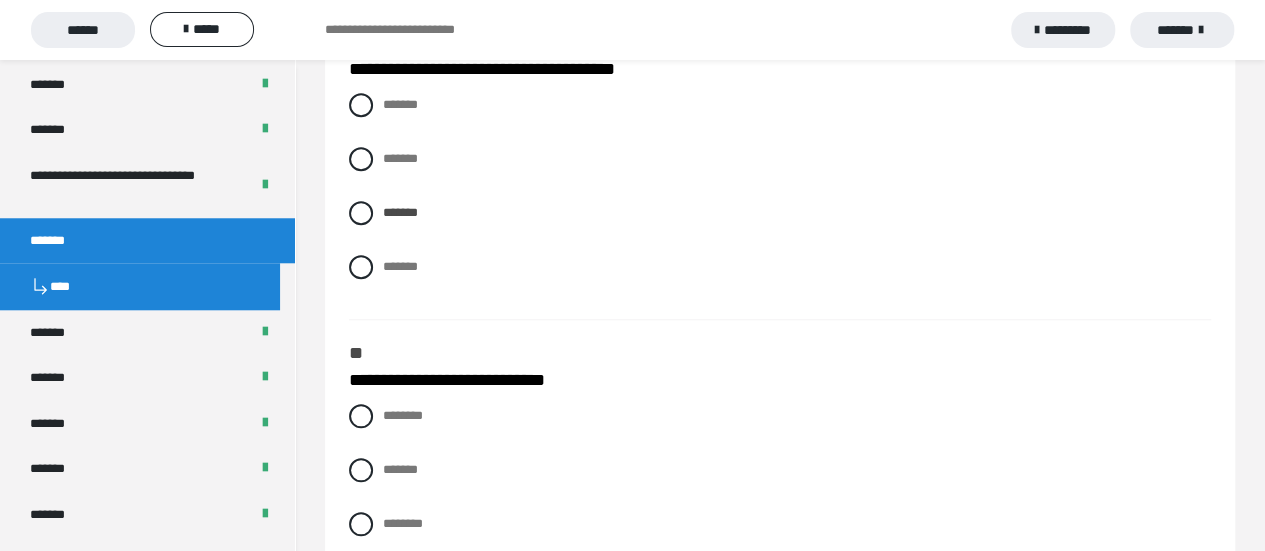 scroll, scrollTop: 1000, scrollLeft: 0, axis: vertical 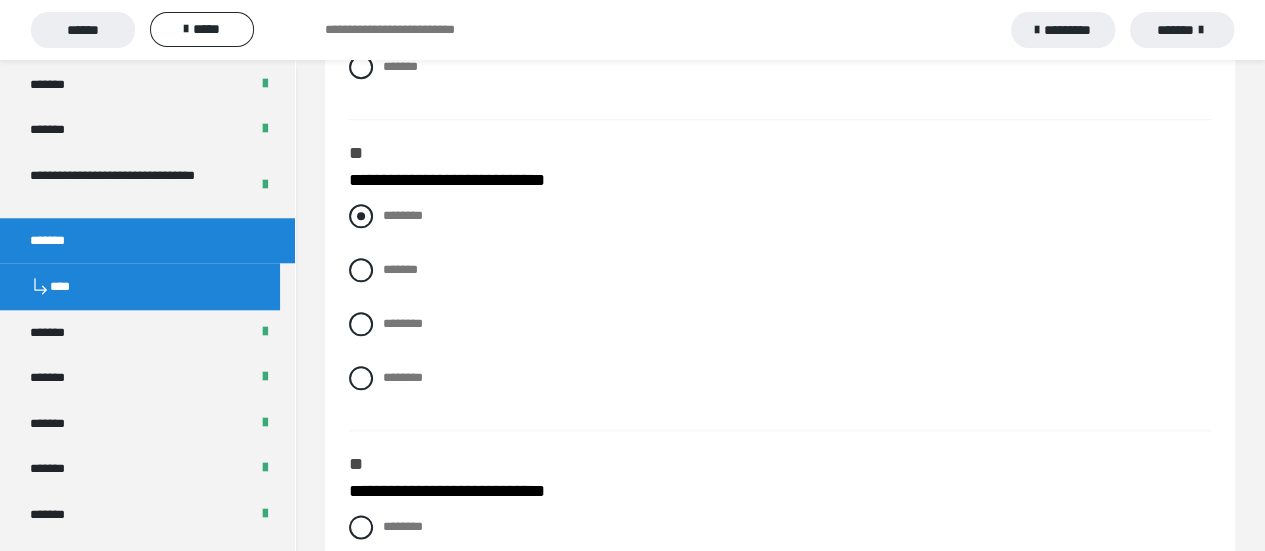 click on "********" at bounding box center [389, 210] 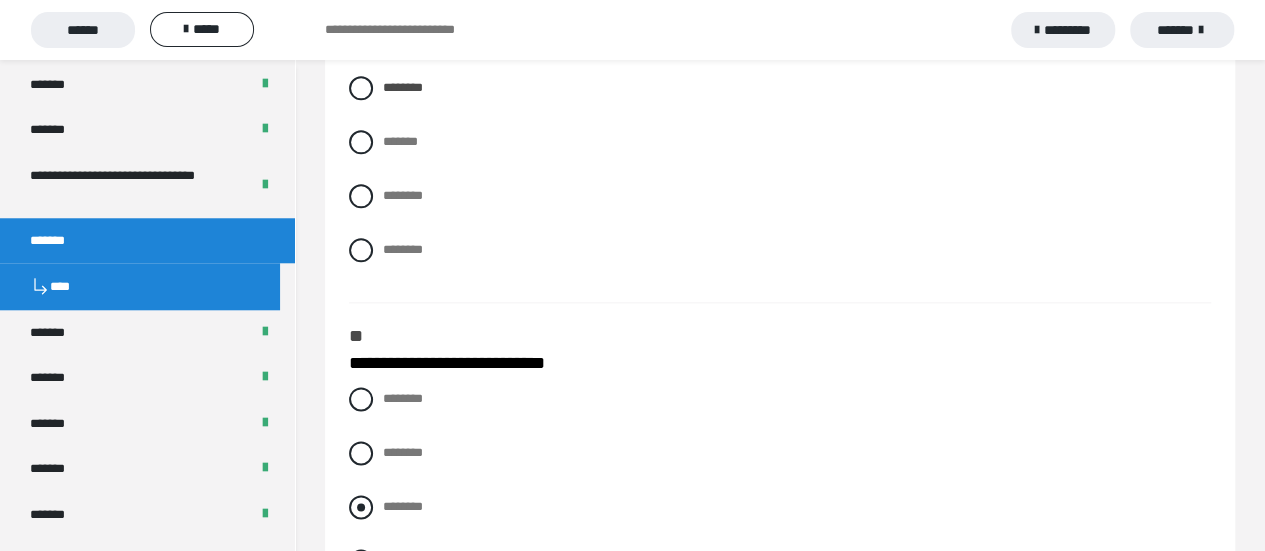 scroll, scrollTop: 1200, scrollLeft: 0, axis: vertical 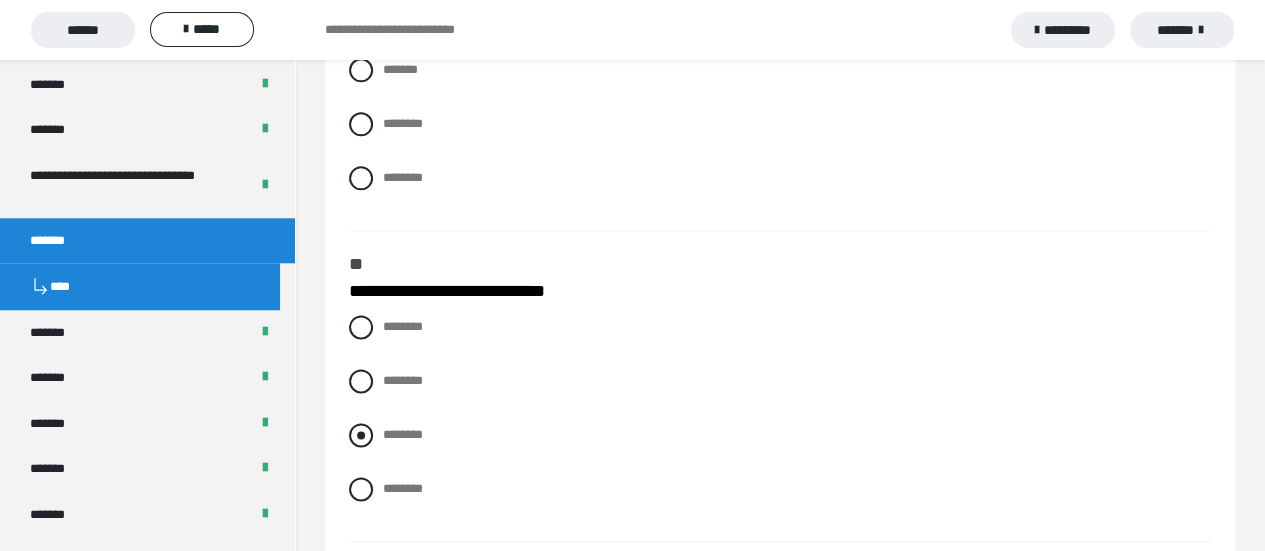 click on "********" at bounding box center (403, 434) 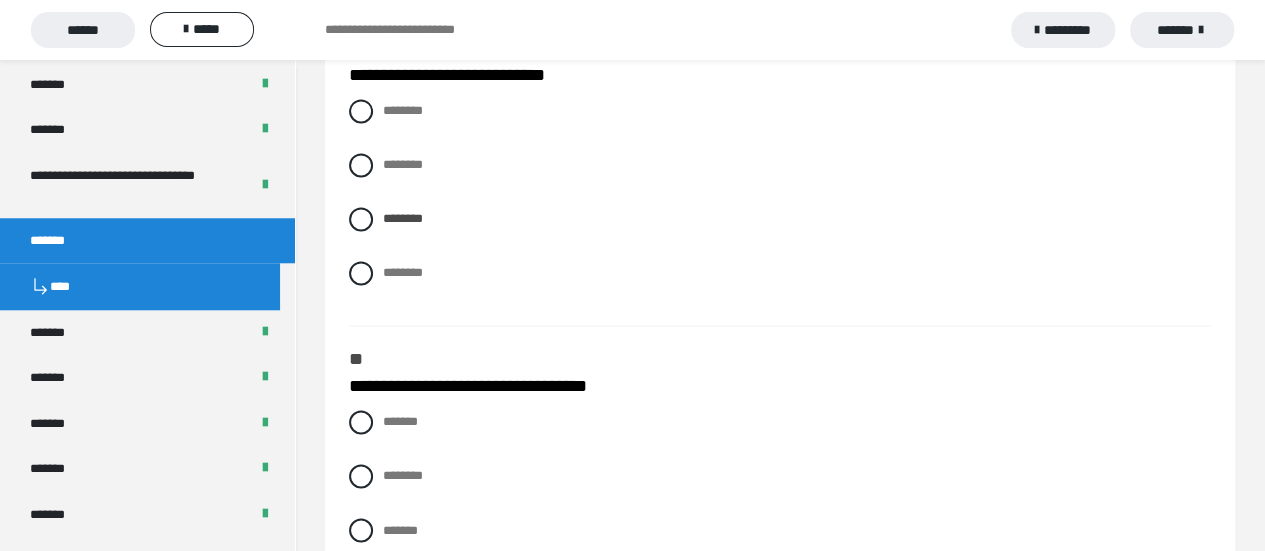 scroll, scrollTop: 1500, scrollLeft: 0, axis: vertical 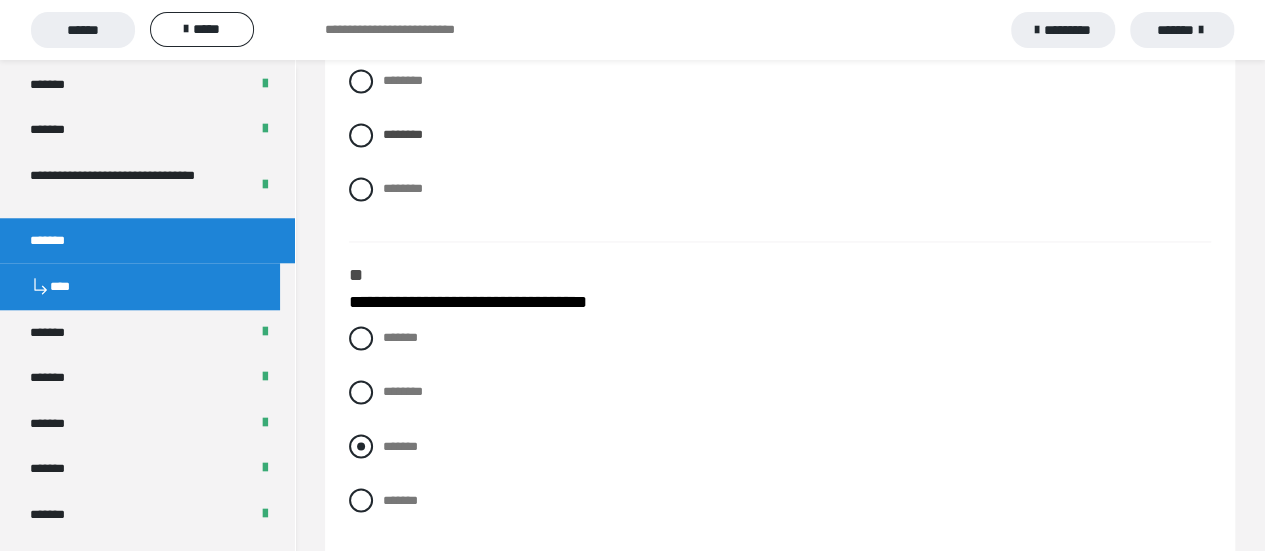 click on "*******" at bounding box center [400, 445] 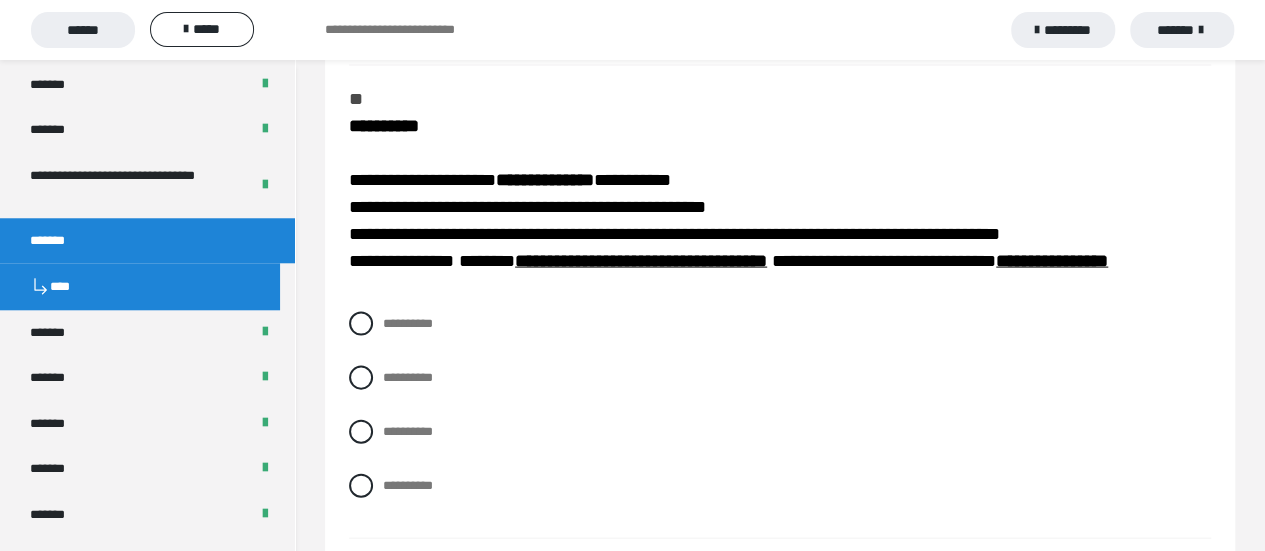 scroll, scrollTop: 2100, scrollLeft: 0, axis: vertical 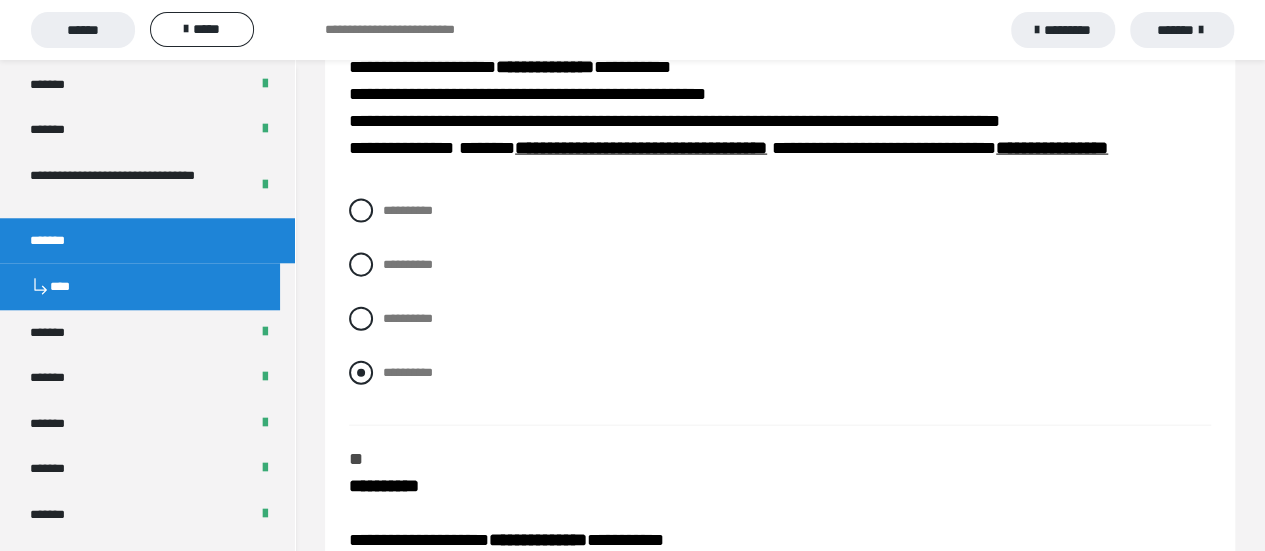 click on "**********" at bounding box center [780, 373] 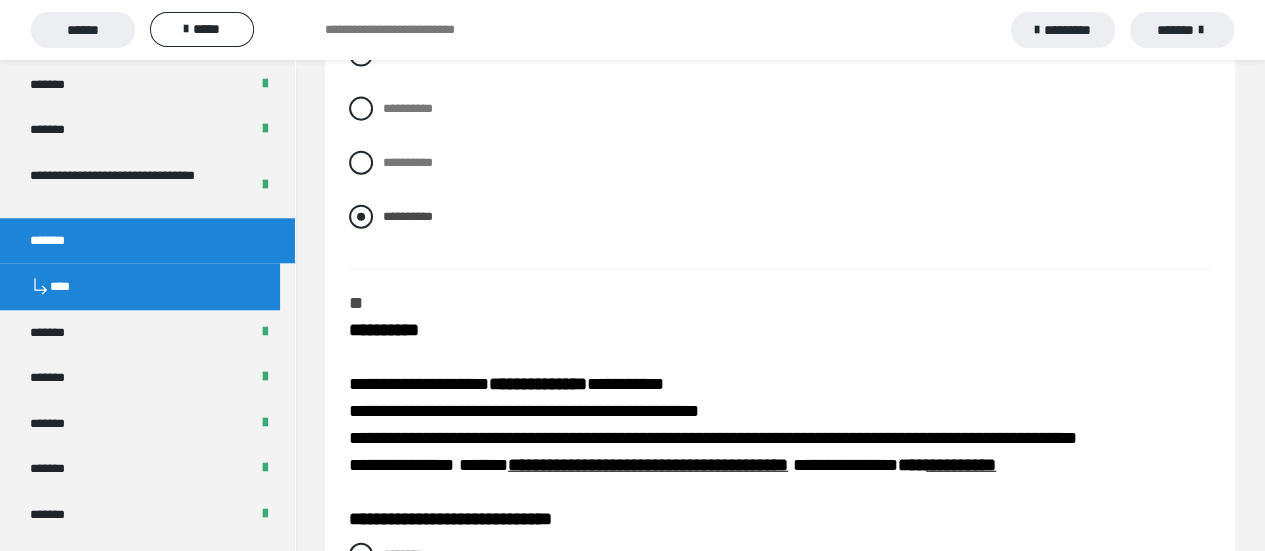 scroll, scrollTop: 2400, scrollLeft: 0, axis: vertical 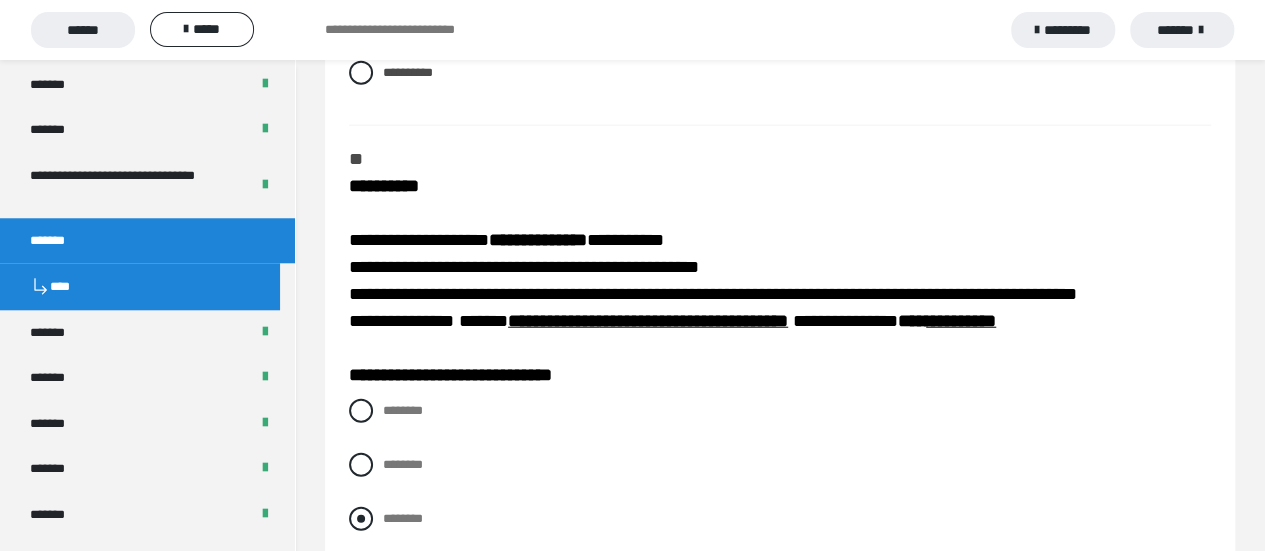 click on "********" at bounding box center (403, 518) 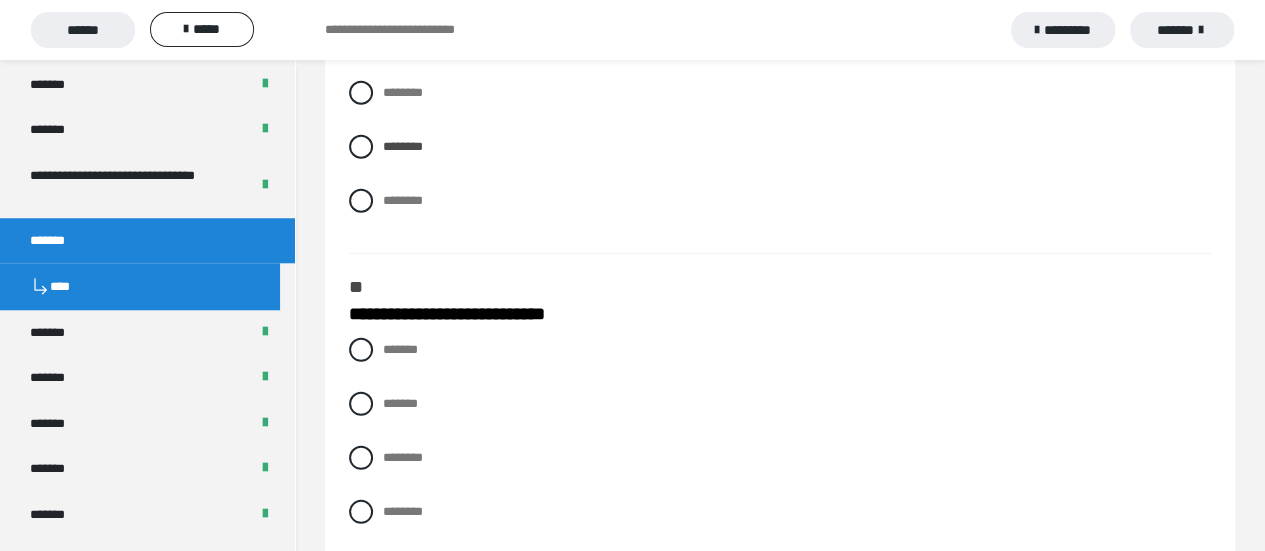 scroll, scrollTop: 2800, scrollLeft: 0, axis: vertical 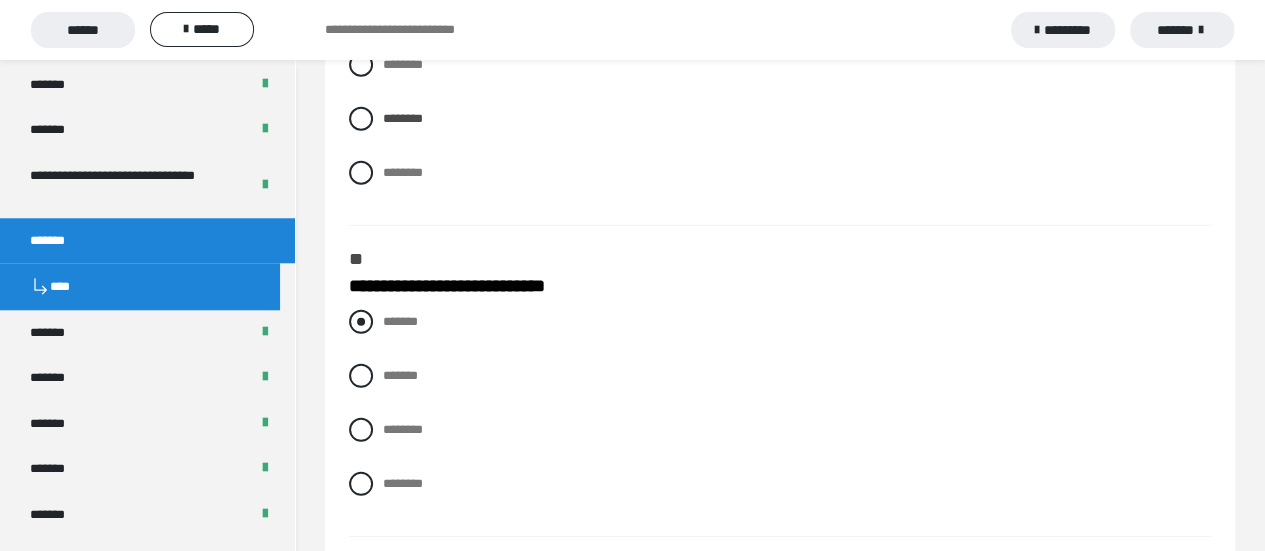 click on "*******" at bounding box center (389, 316) 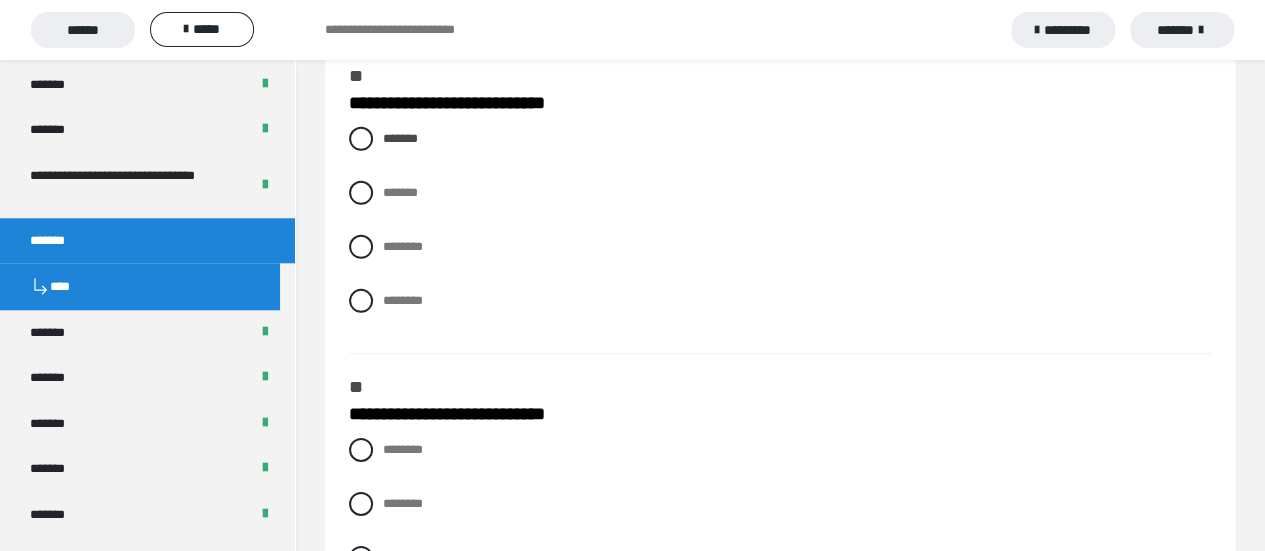 scroll, scrollTop: 3100, scrollLeft: 0, axis: vertical 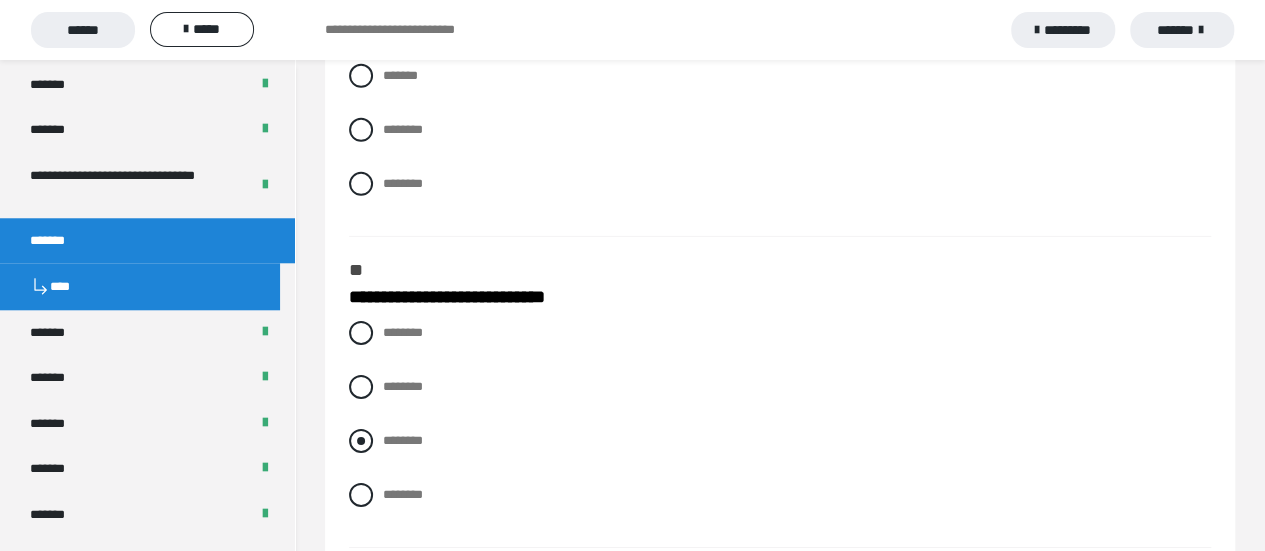 click on "********" at bounding box center (403, 440) 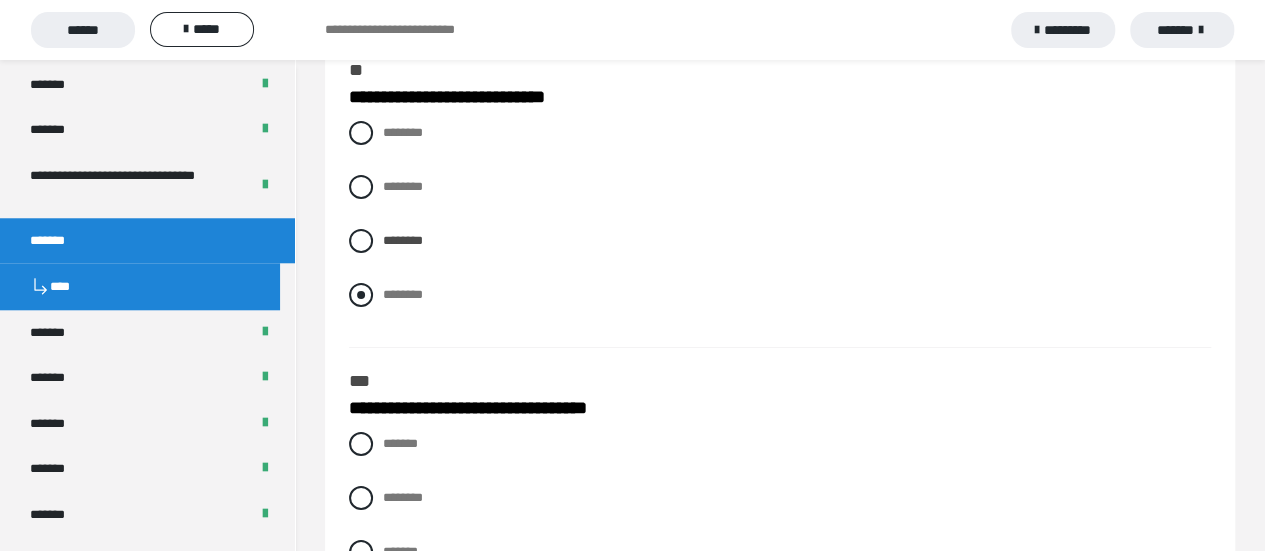 scroll, scrollTop: 3500, scrollLeft: 0, axis: vertical 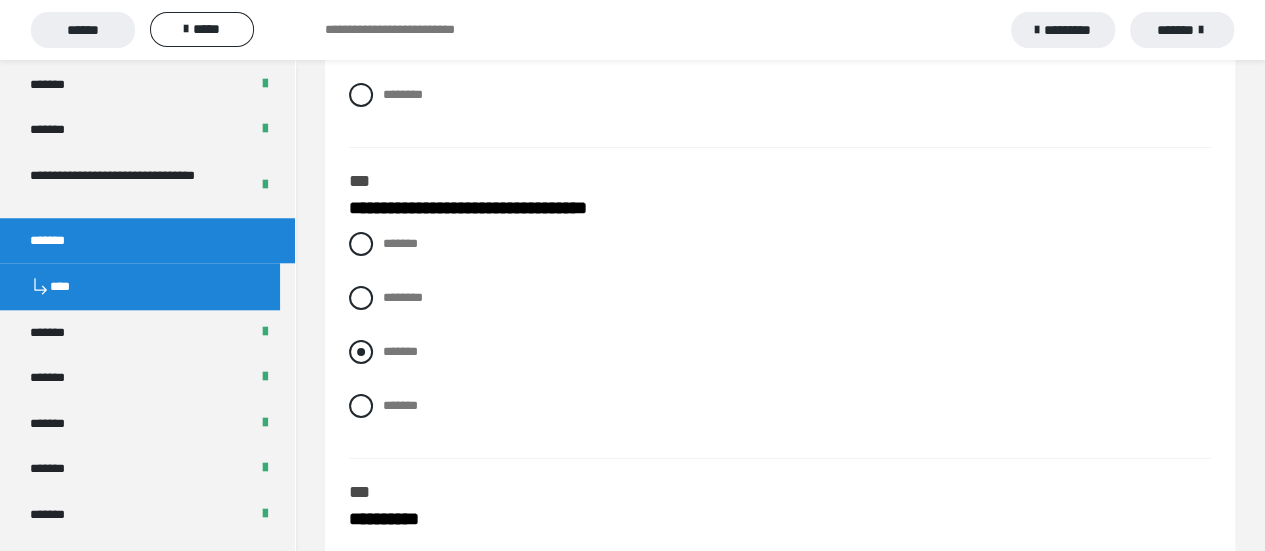 click on "*******" at bounding box center (780, 352) 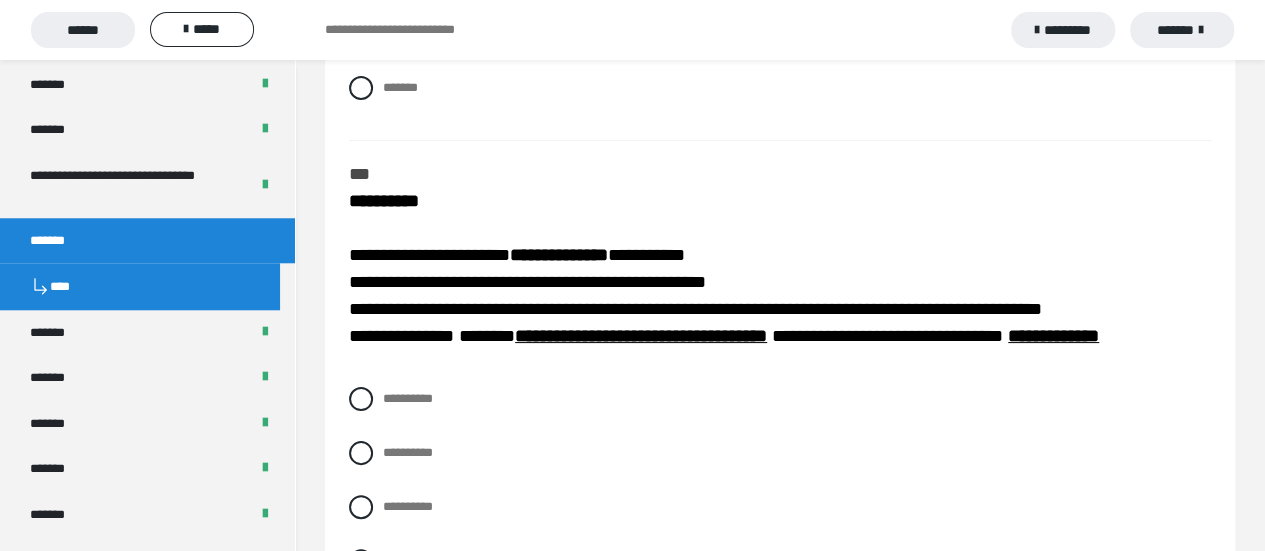 scroll, scrollTop: 3900, scrollLeft: 0, axis: vertical 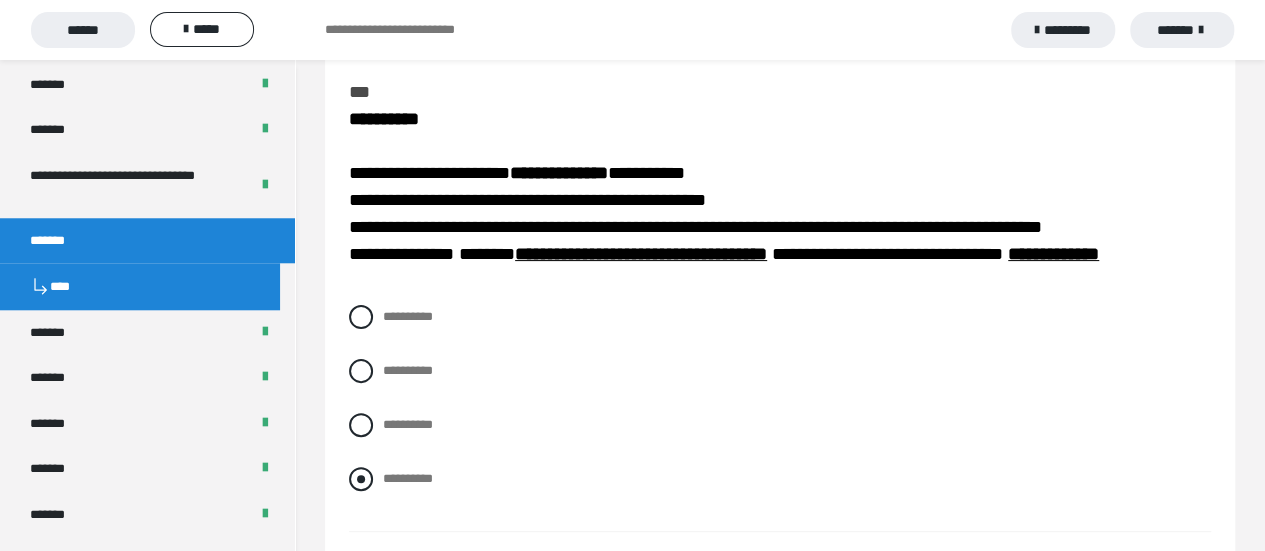 drag, startPoint x: 387, startPoint y: 474, endPoint x: 406, endPoint y: 473, distance: 19.026299 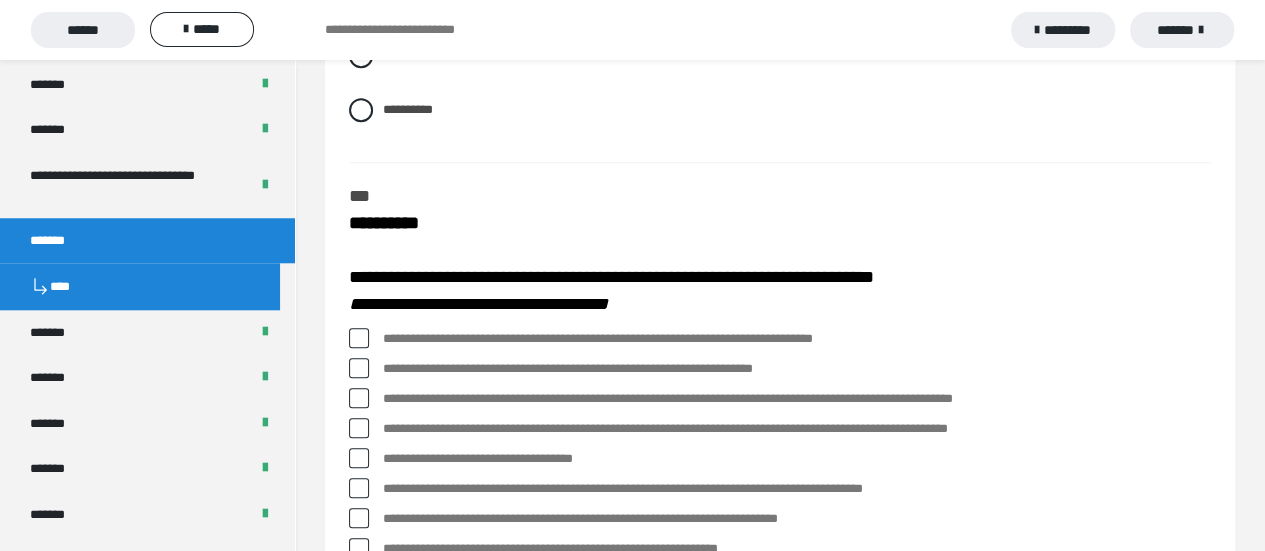 scroll, scrollTop: 4300, scrollLeft: 0, axis: vertical 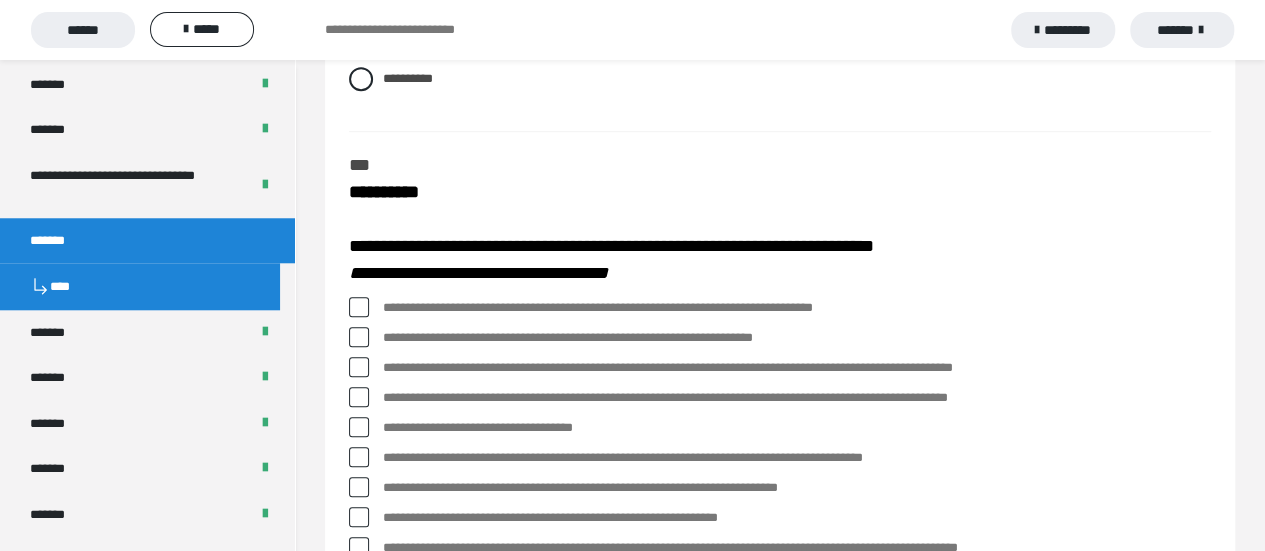 click on "**********" at bounding box center (797, 308) 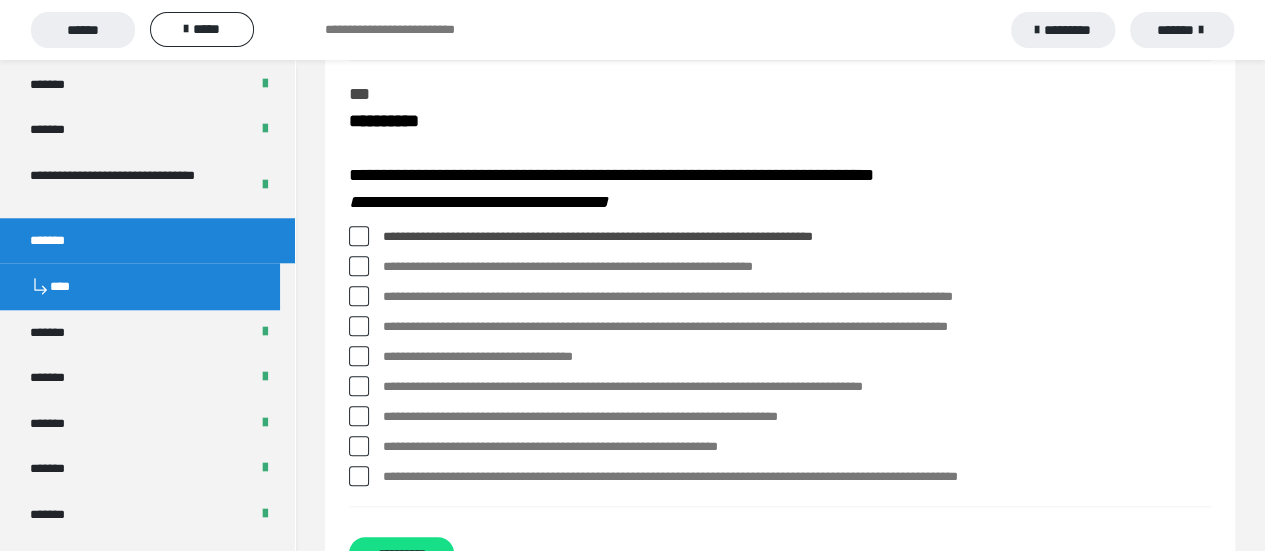 scroll, scrollTop: 4400, scrollLeft: 0, axis: vertical 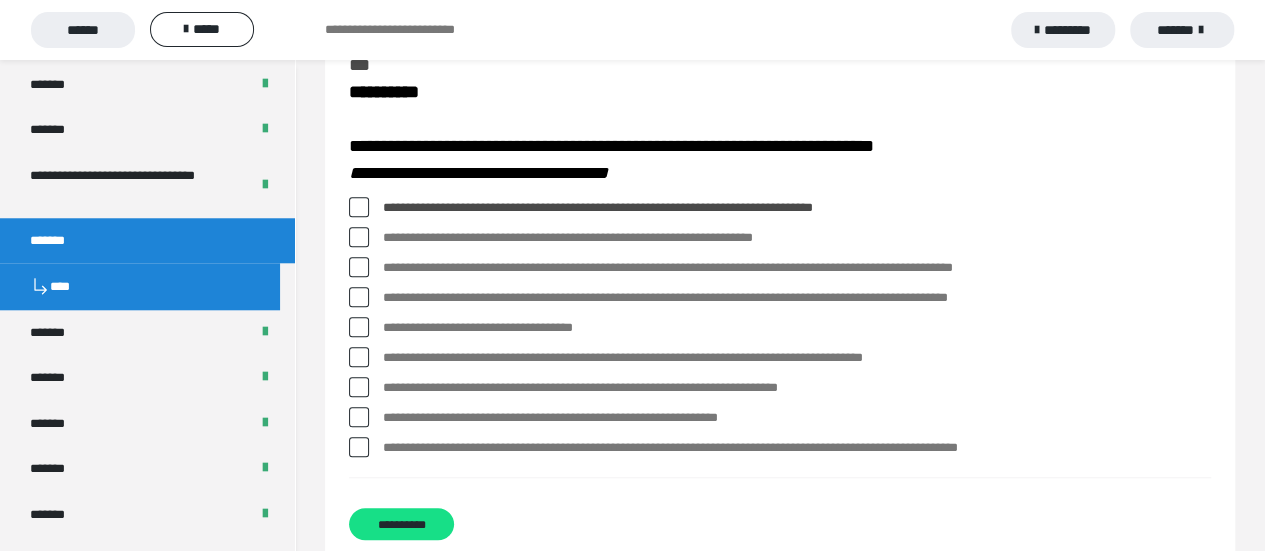 click on "**********" at bounding box center [797, 268] 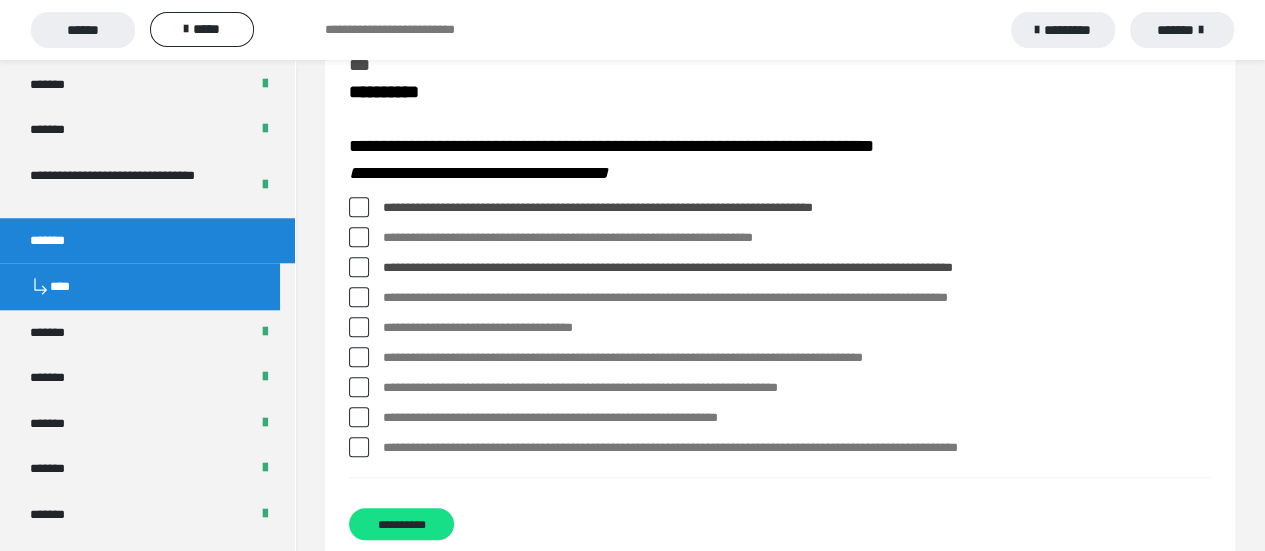 click on "**********" at bounding box center (797, 388) 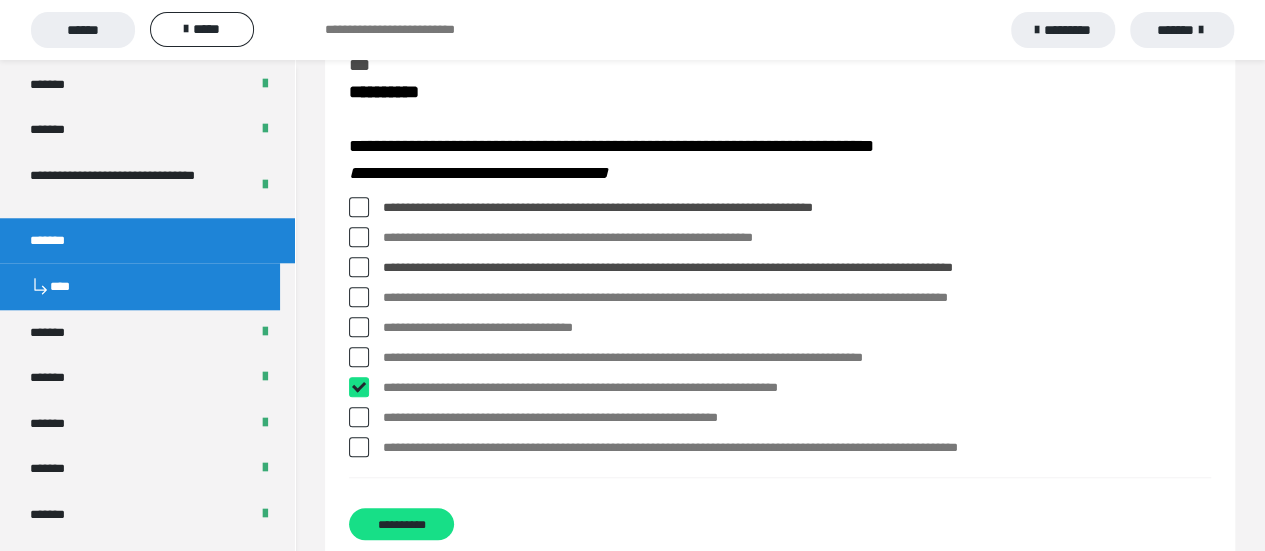 checkbox on "****" 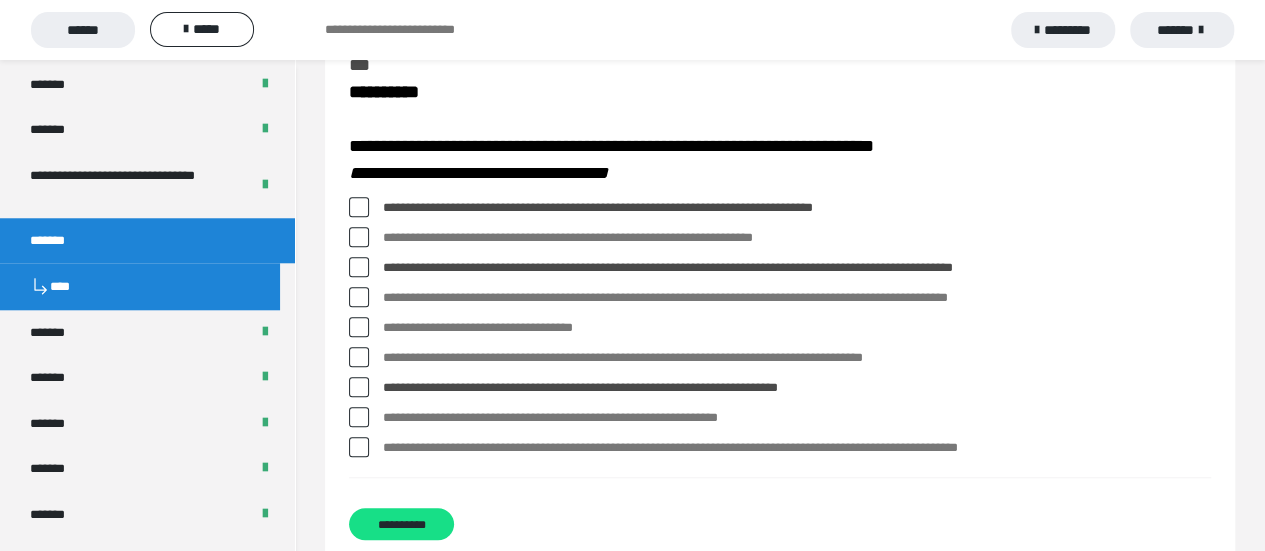 click on "**********" at bounding box center (797, 448) 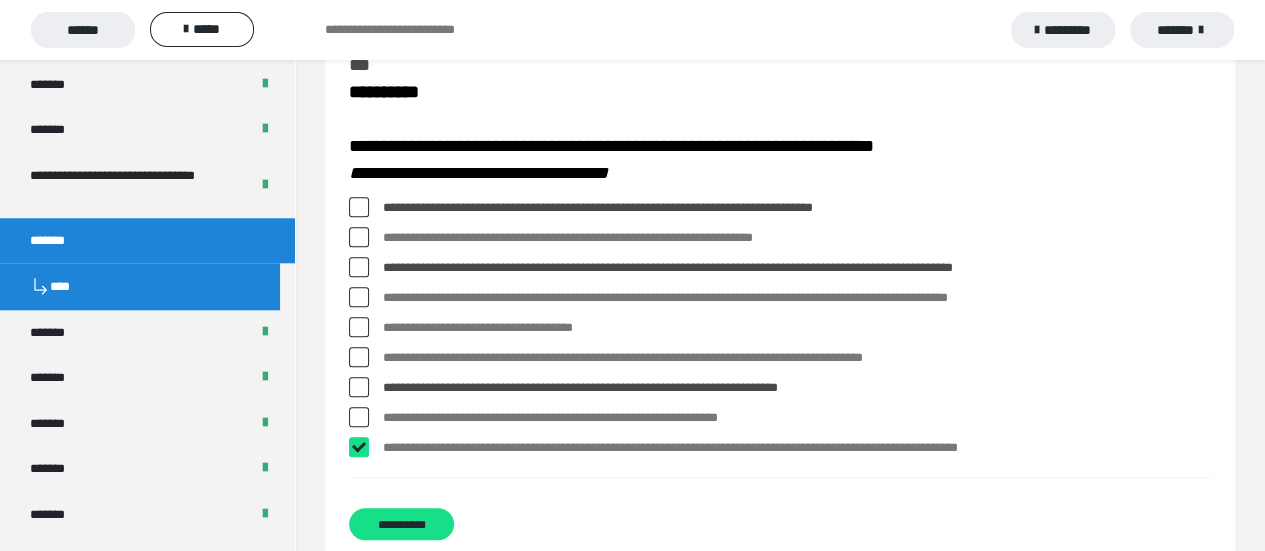 checkbox on "****" 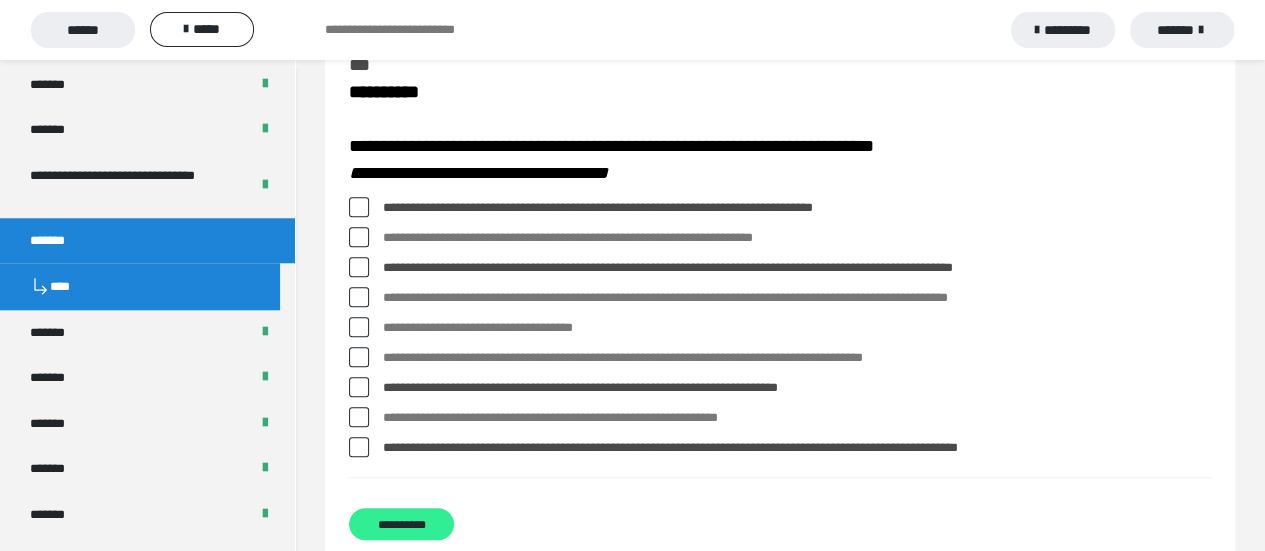 click on "**********" at bounding box center (401, 524) 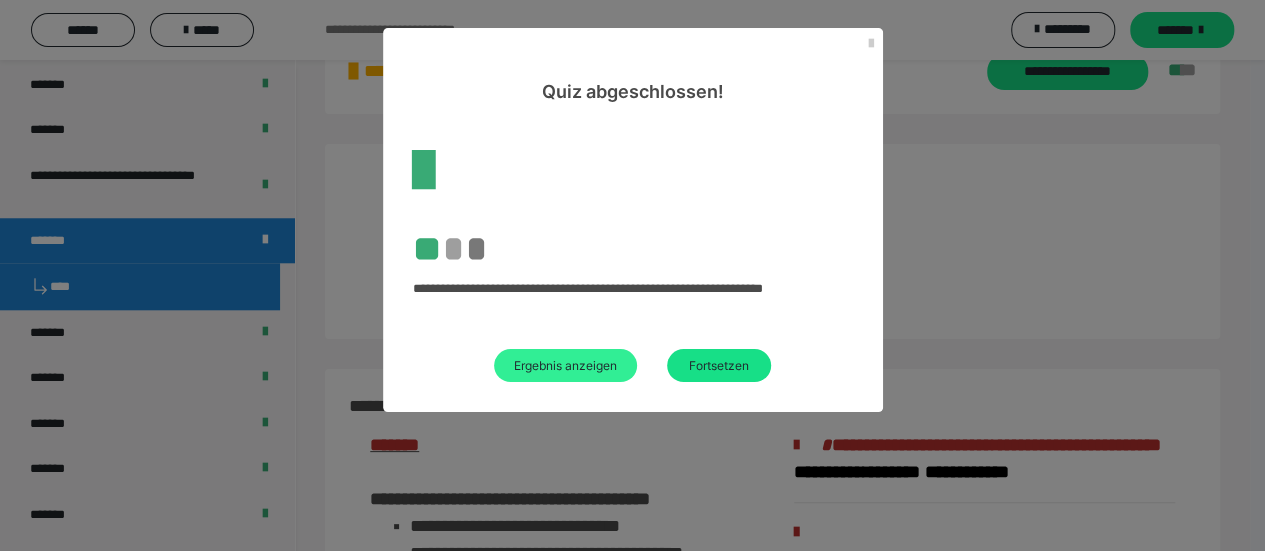 scroll, scrollTop: 2786, scrollLeft: 0, axis: vertical 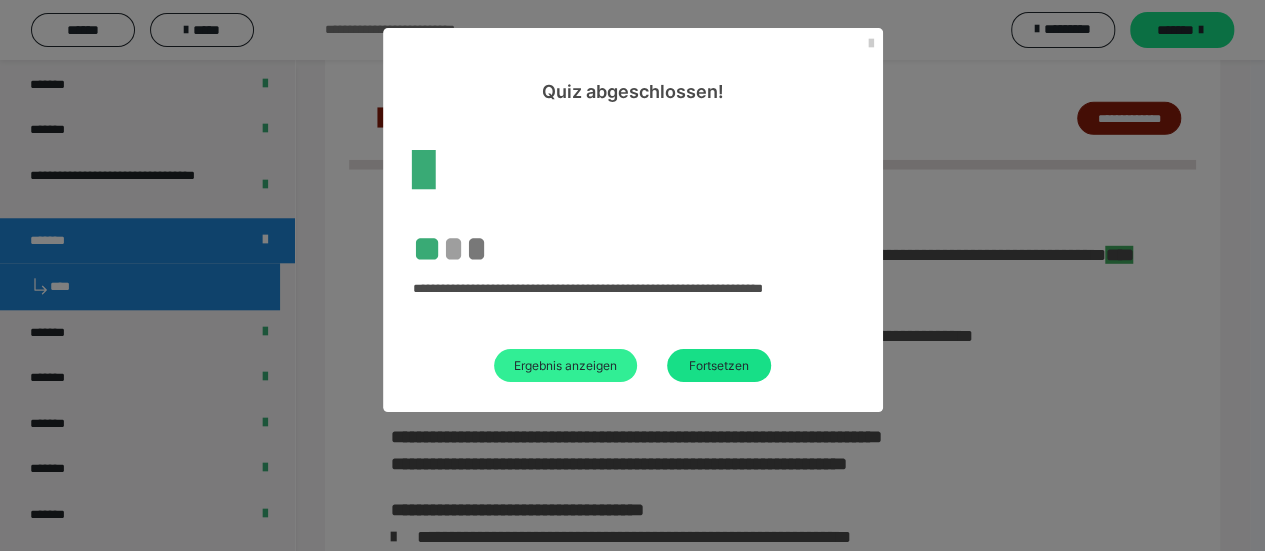 click on "Ergebnis anzeigen" at bounding box center (565, 365) 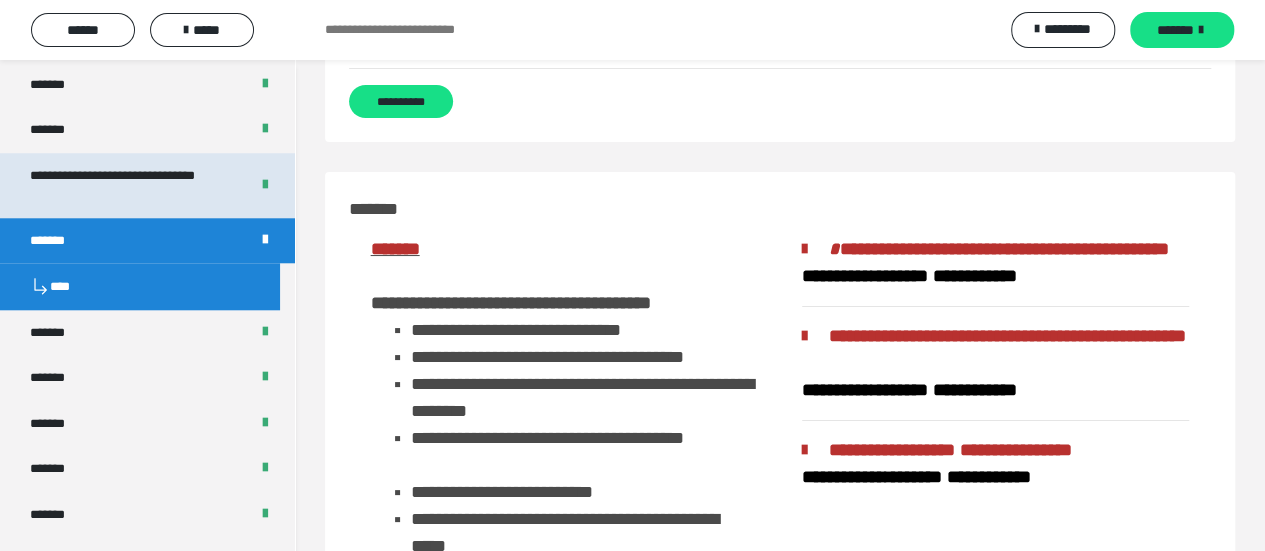 scroll, scrollTop: 3600, scrollLeft: 0, axis: vertical 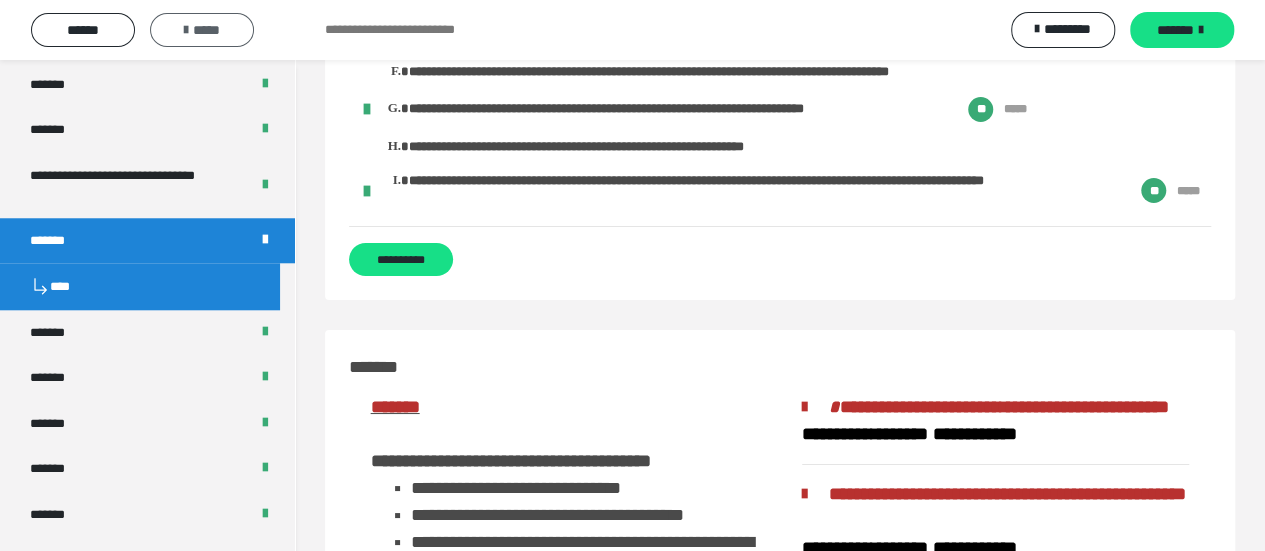 click on "*****" at bounding box center (202, 30) 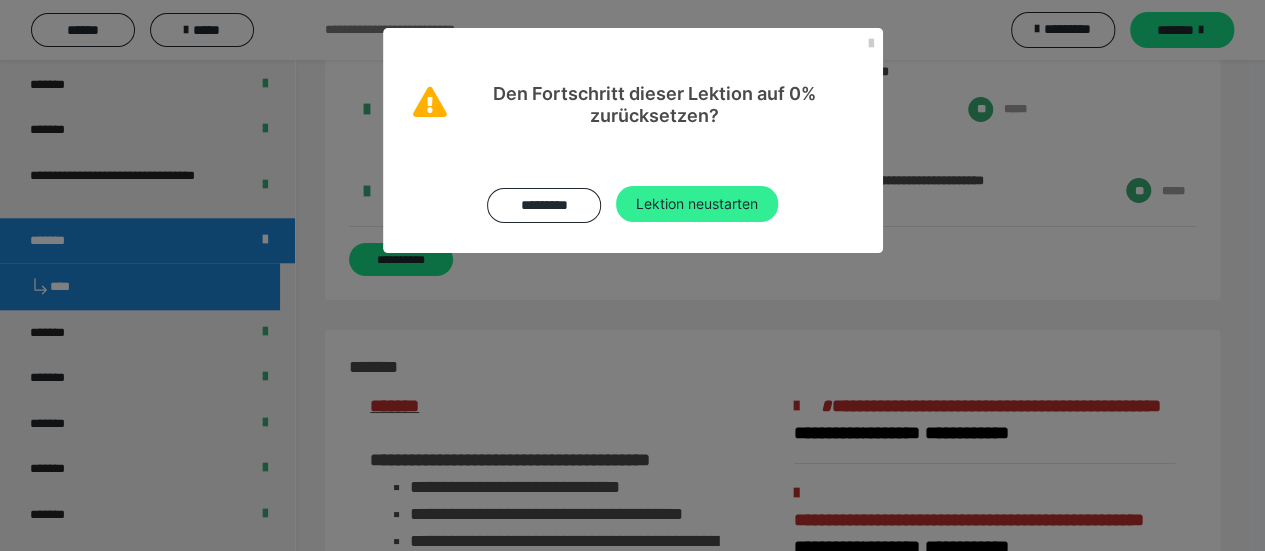 click on "Lektion neustarten" at bounding box center [697, 204] 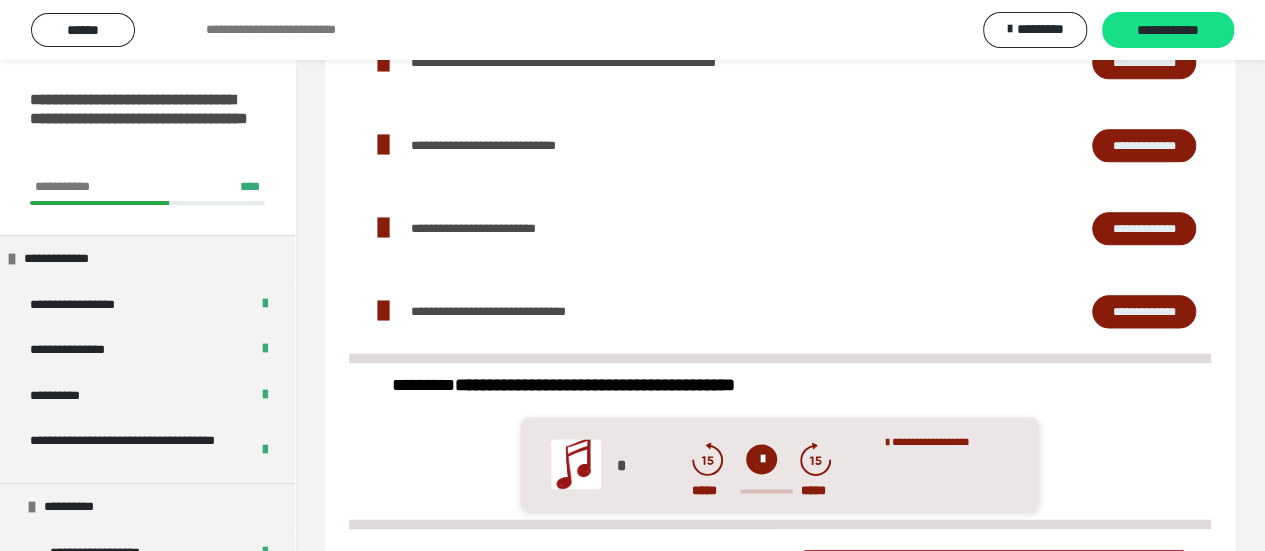 scroll, scrollTop: 500, scrollLeft: 0, axis: vertical 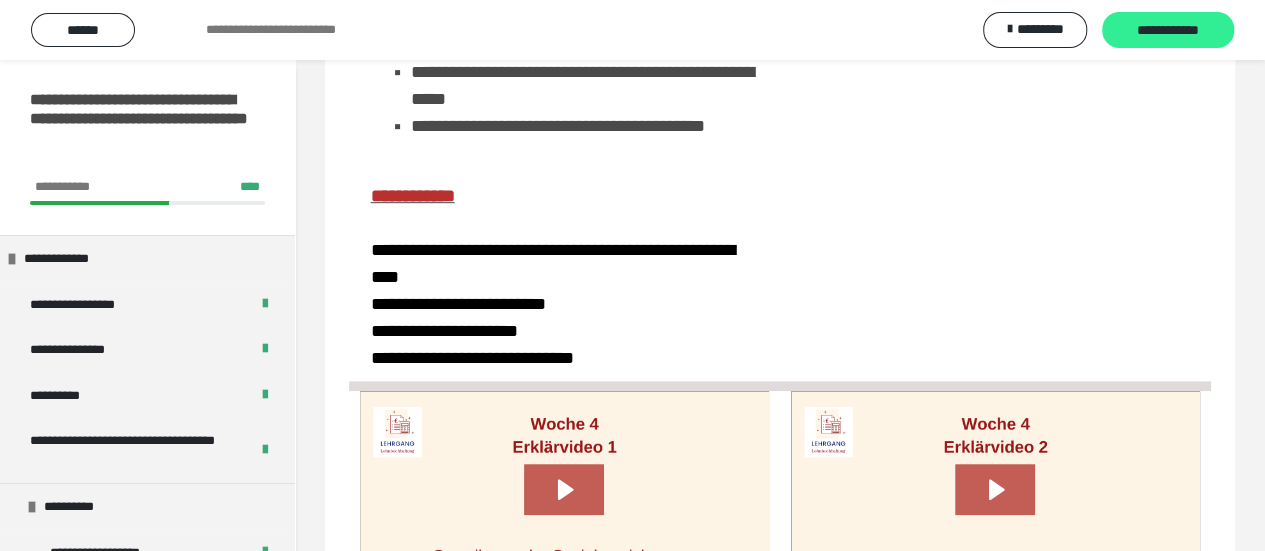 click on "**********" at bounding box center [1168, 31] 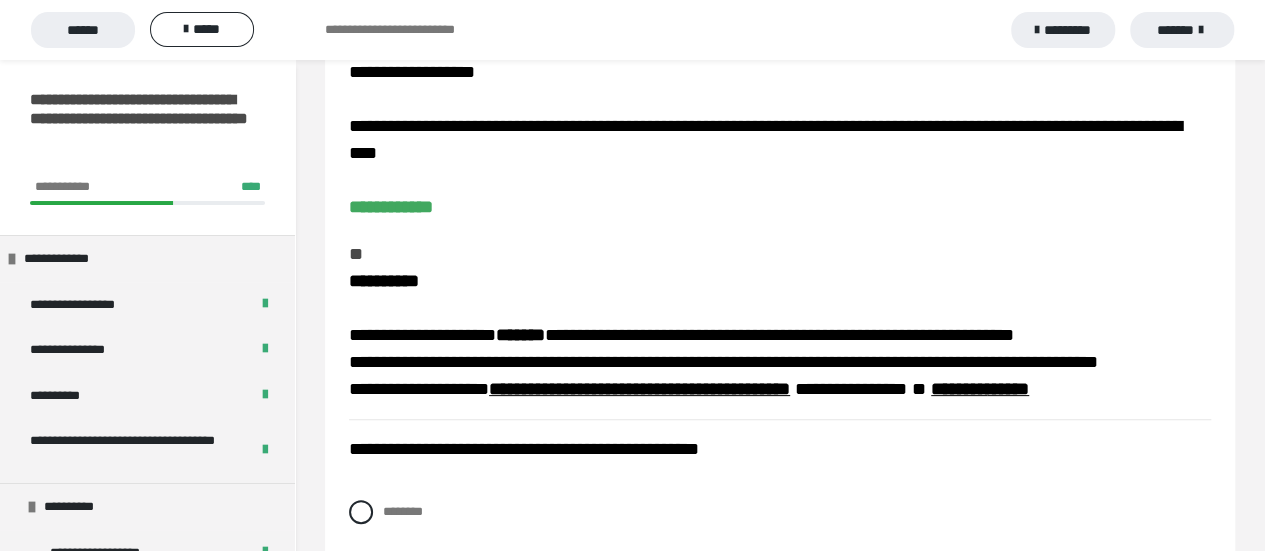scroll, scrollTop: 400, scrollLeft: 0, axis: vertical 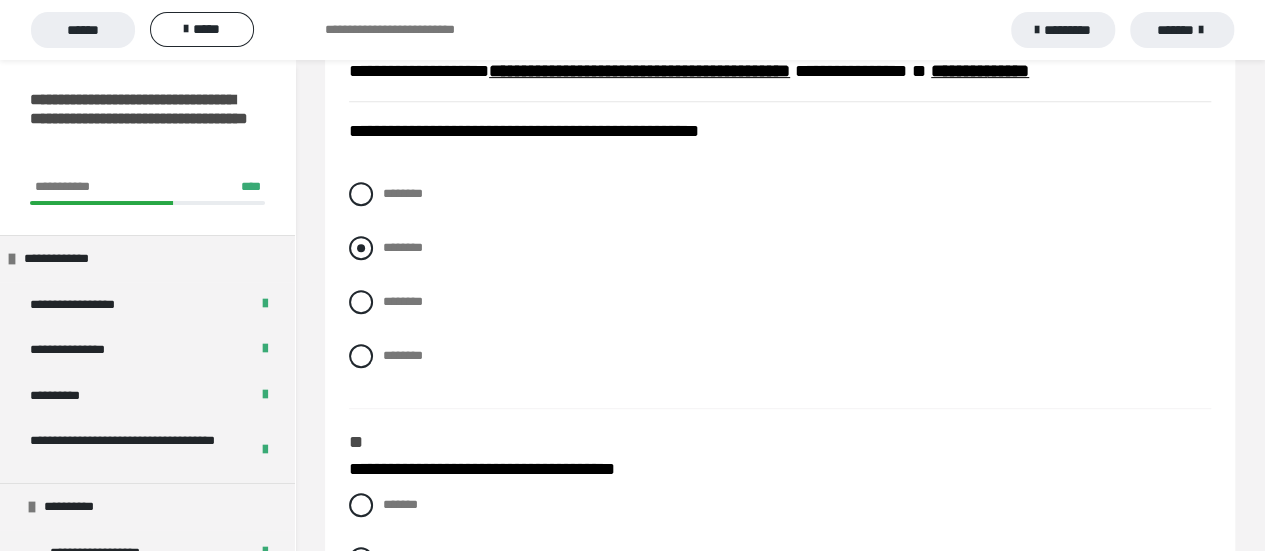 click on "********" at bounding box center [780, 248] 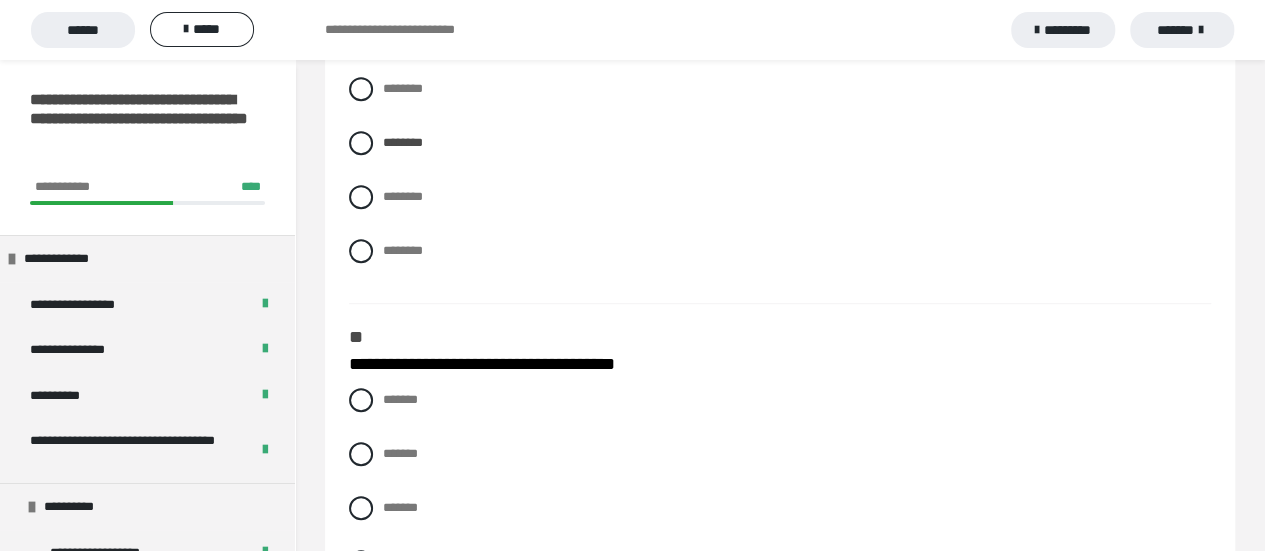 scroll, scrollTop: 600, scrollLeft: 0, axis: vertical 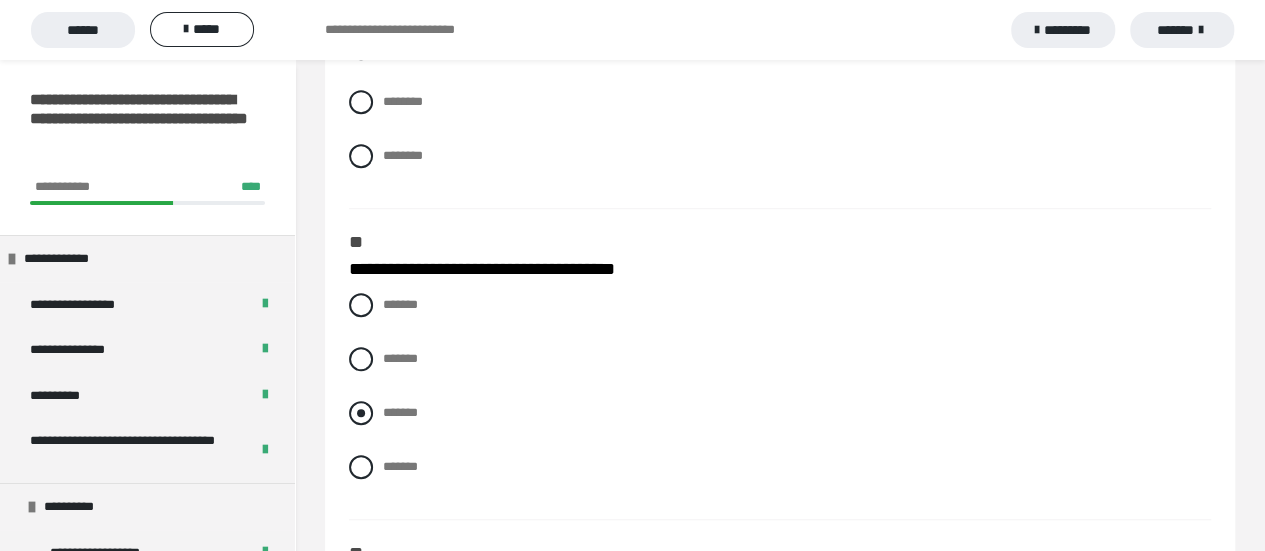 click on "*******" at bounding box center (400, 412) 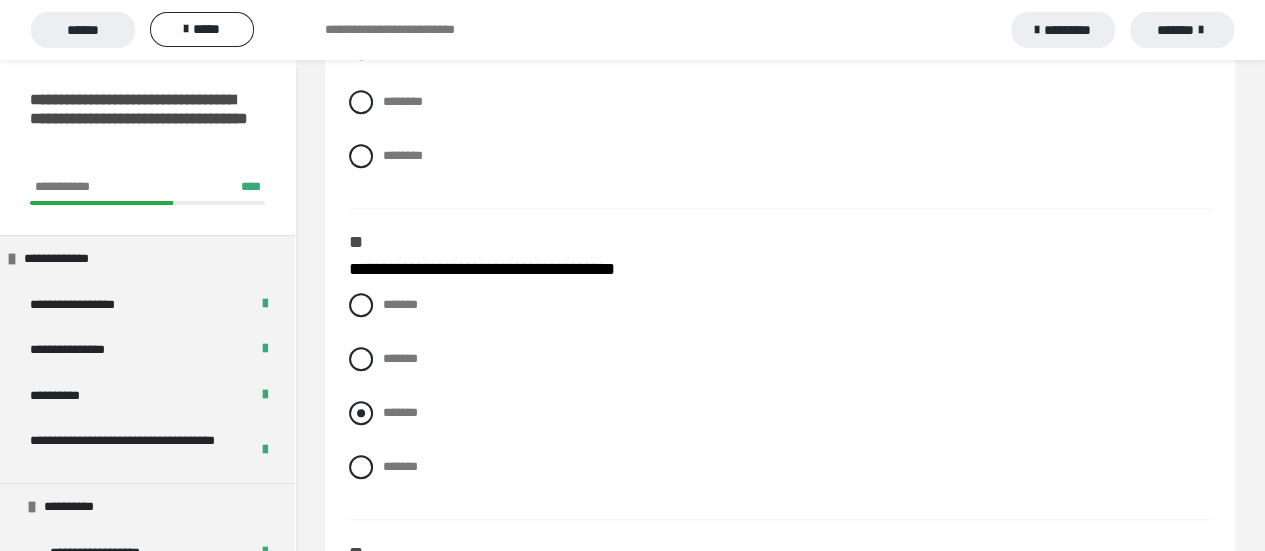 radio on "****" 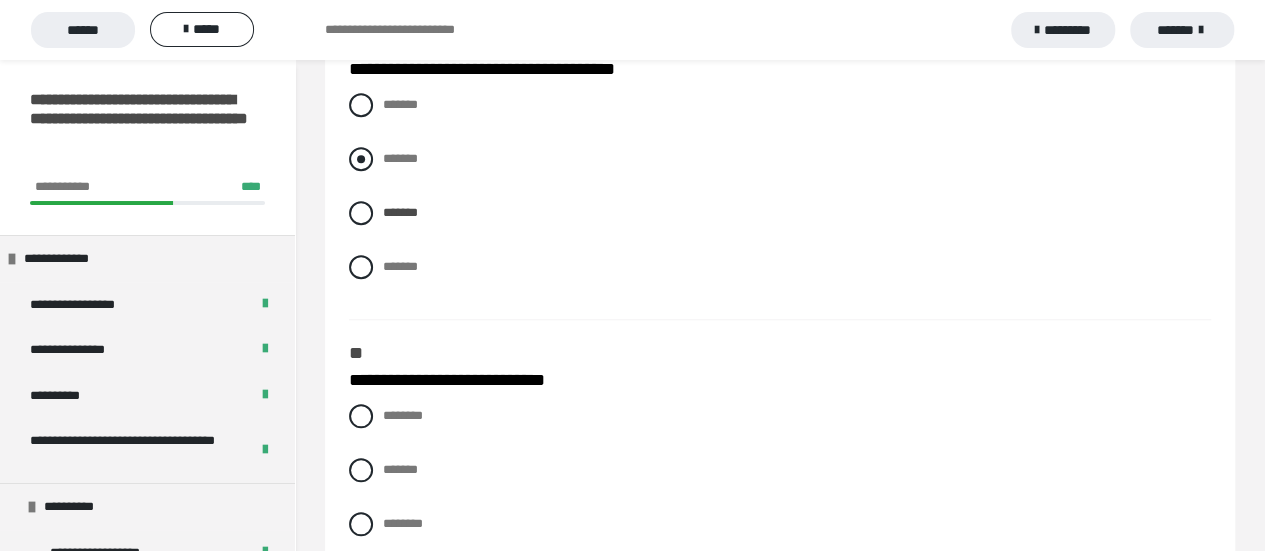 scroll, scrollTop: 900, scrollLeft: 0, axis: vertical 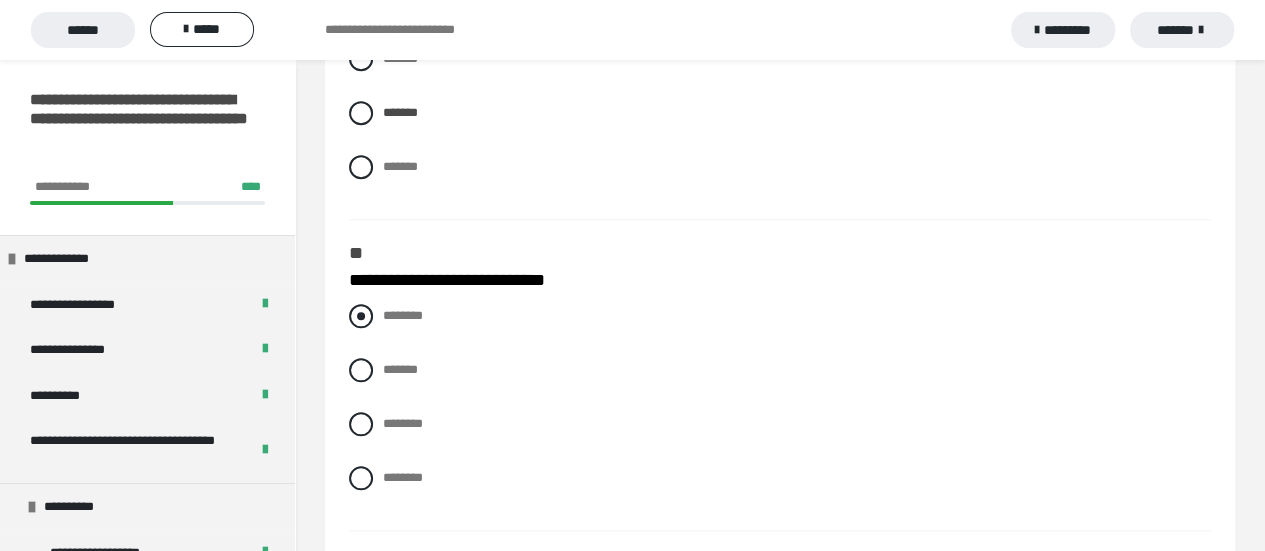 click on "********" at bounding box center [780, 316] 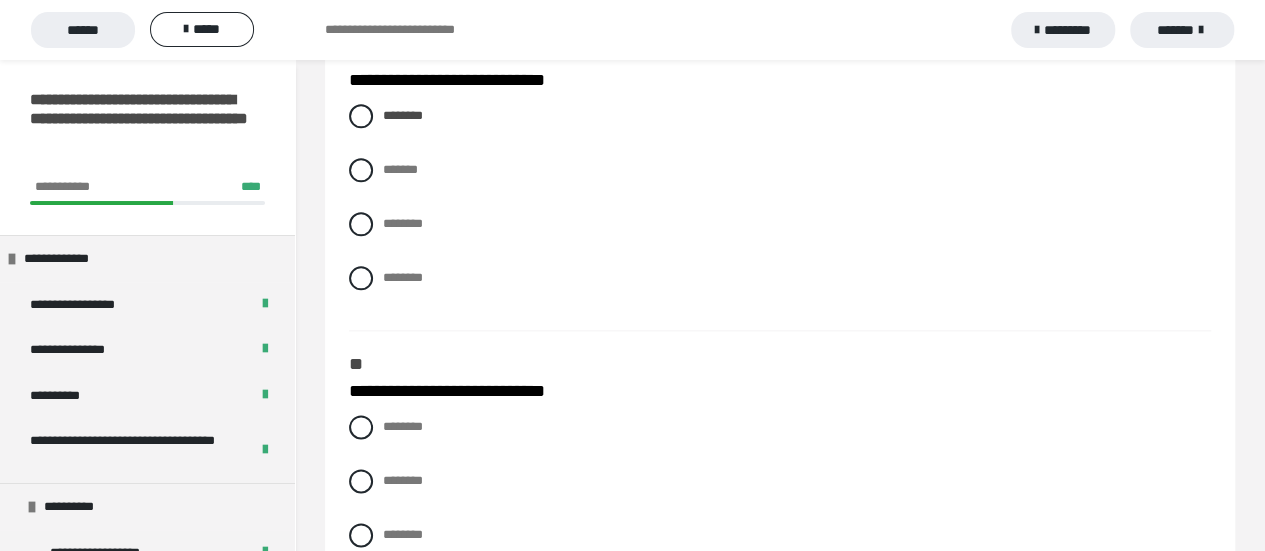 scroll, scrollTop: 1200, scrollLeft: 0, axis: vertical 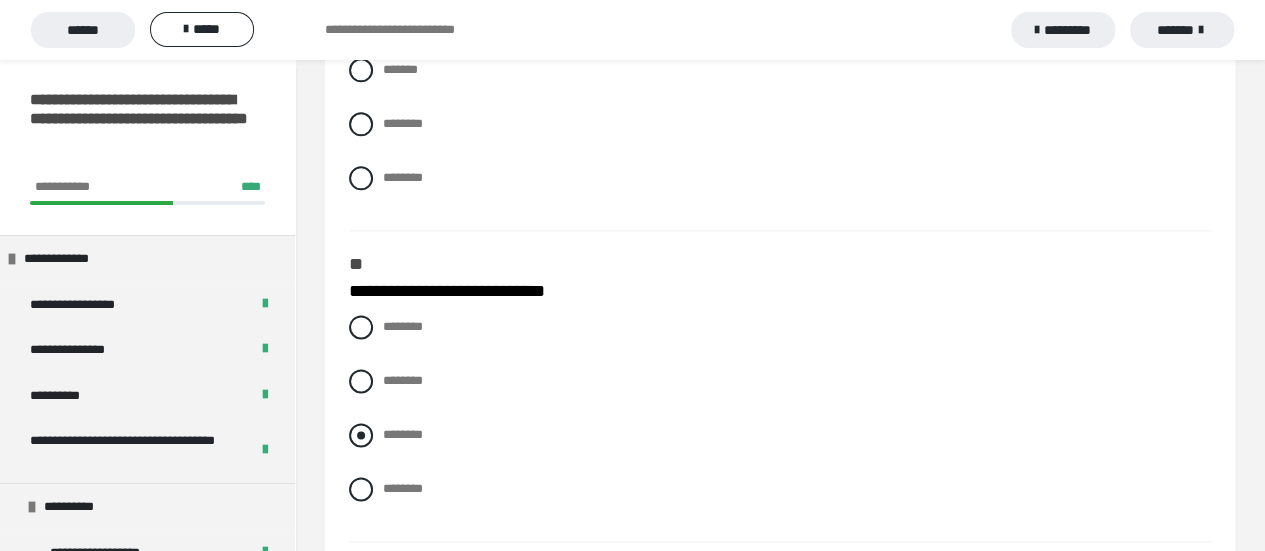 click on "********" at bounding box center [403, 434] 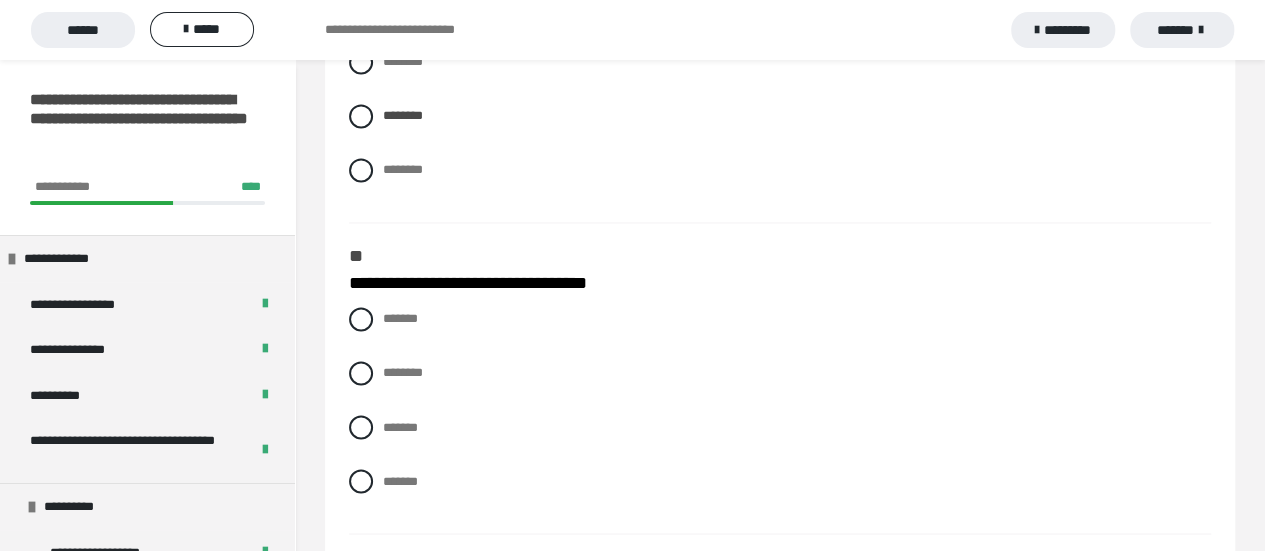 scroll, scrollTop: 1600, scrollLeft: 0, axis: vertical 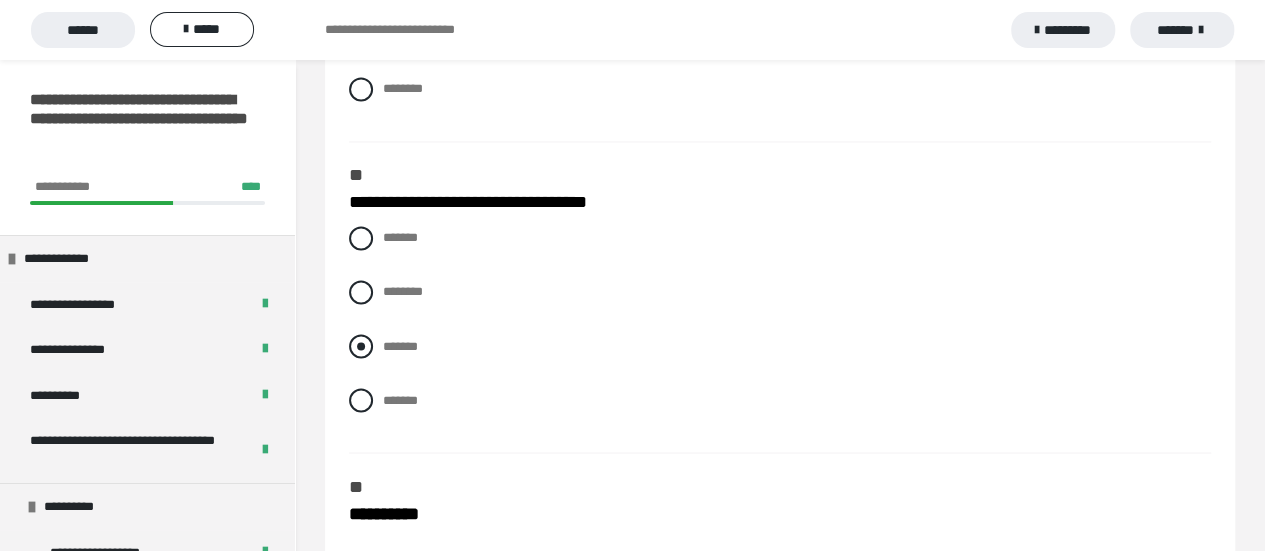 click on "*******" at bounding box center [400, 345] 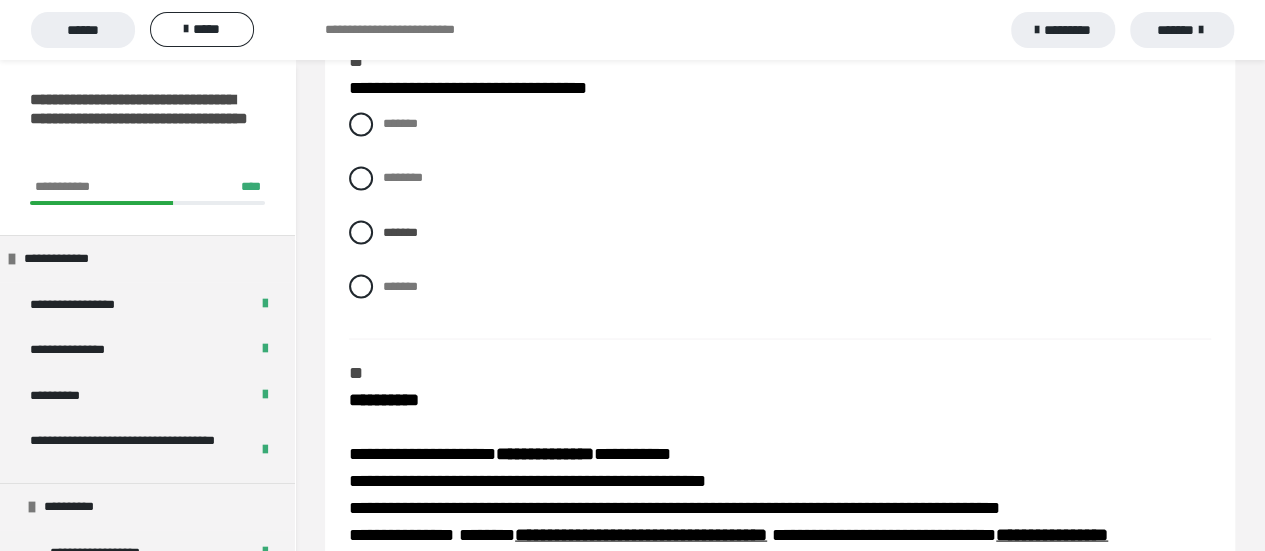 scroll, scrollTop: 1800, scrollLeft: 0, axis: vertical 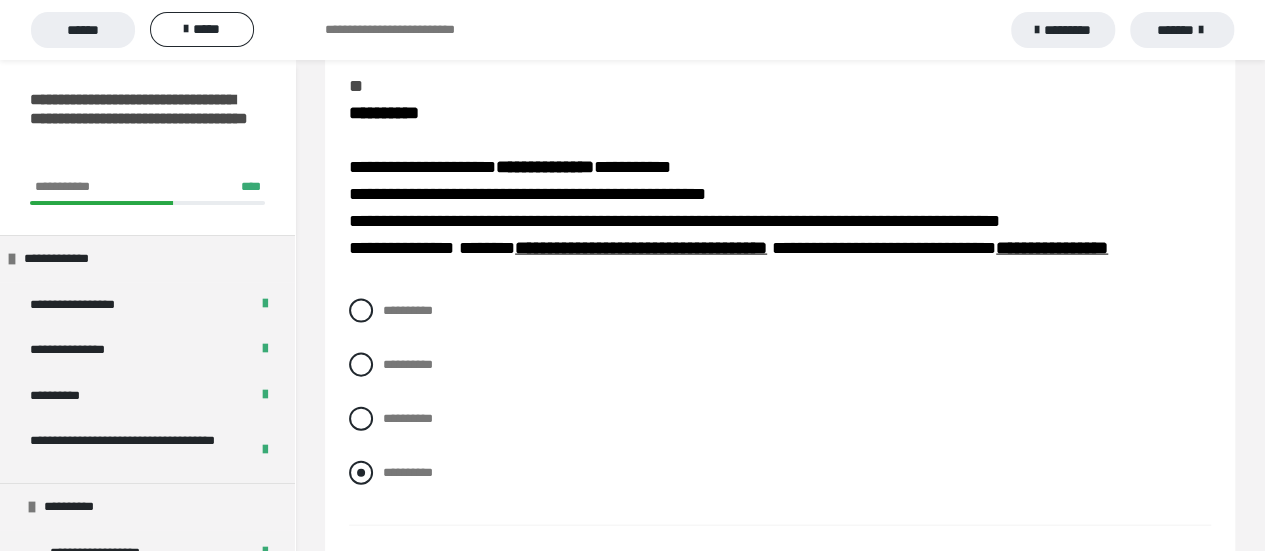 click on "**********" at bounding box center (408, 472) 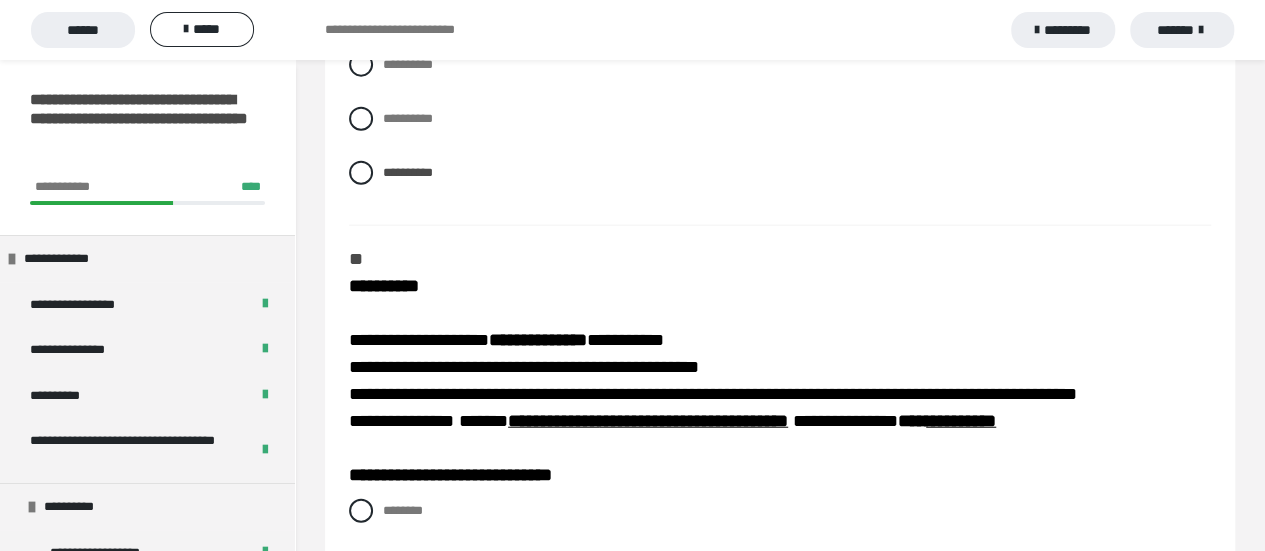 scroll, scrollTop: 2500, scrollLeft: 0, axis: vertical 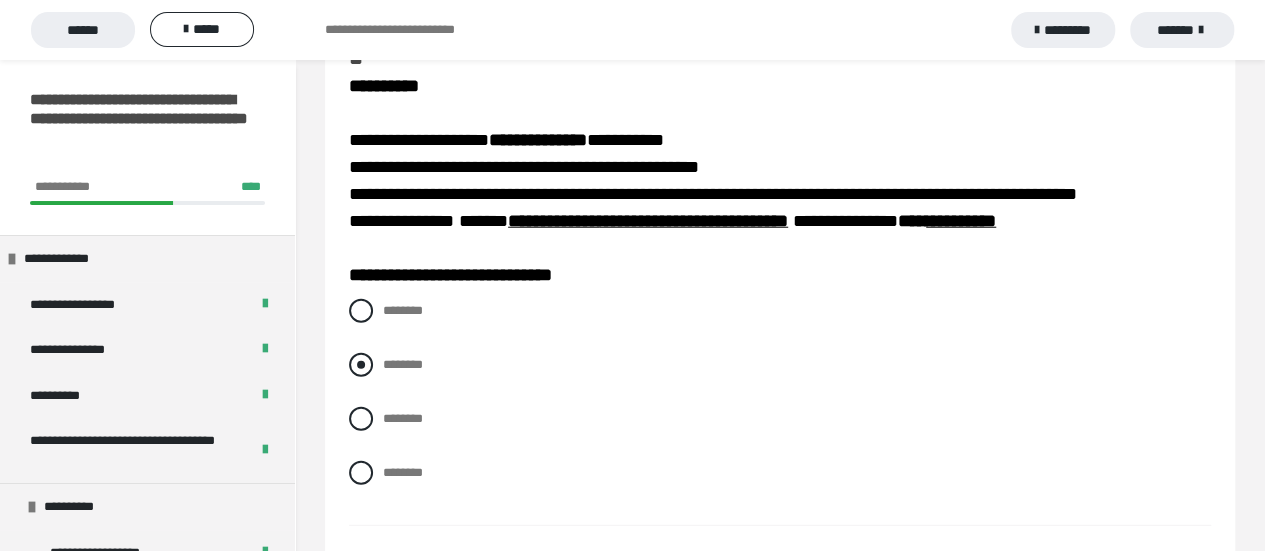 click on "********" at bounding box center [403, 364] 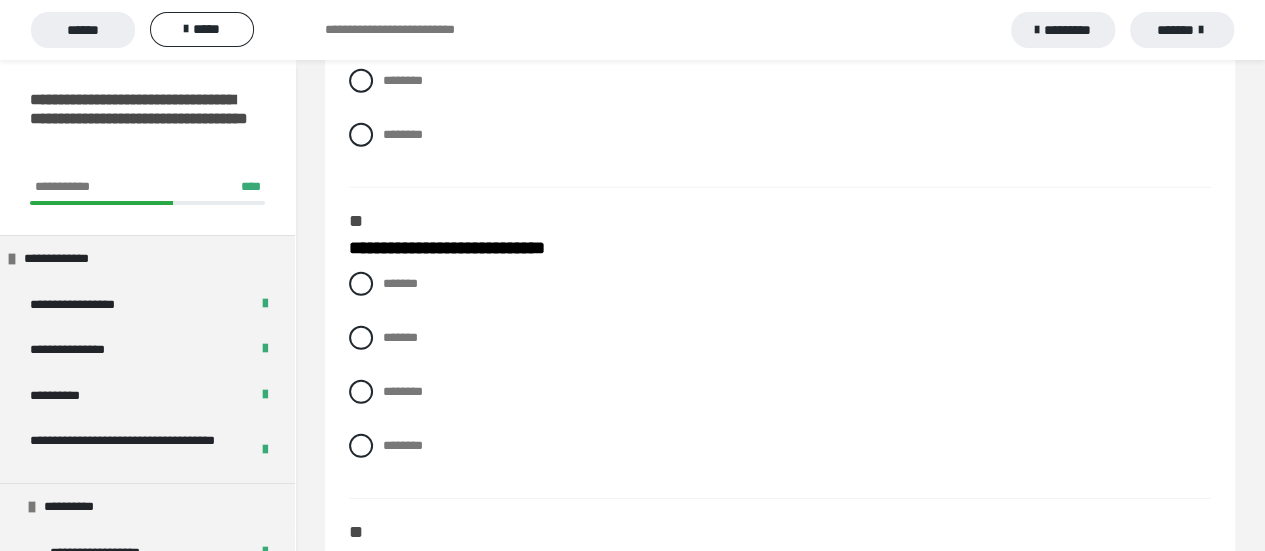 scroll, scrollTop: 2900, scrollLeft: 0, axis: vertical 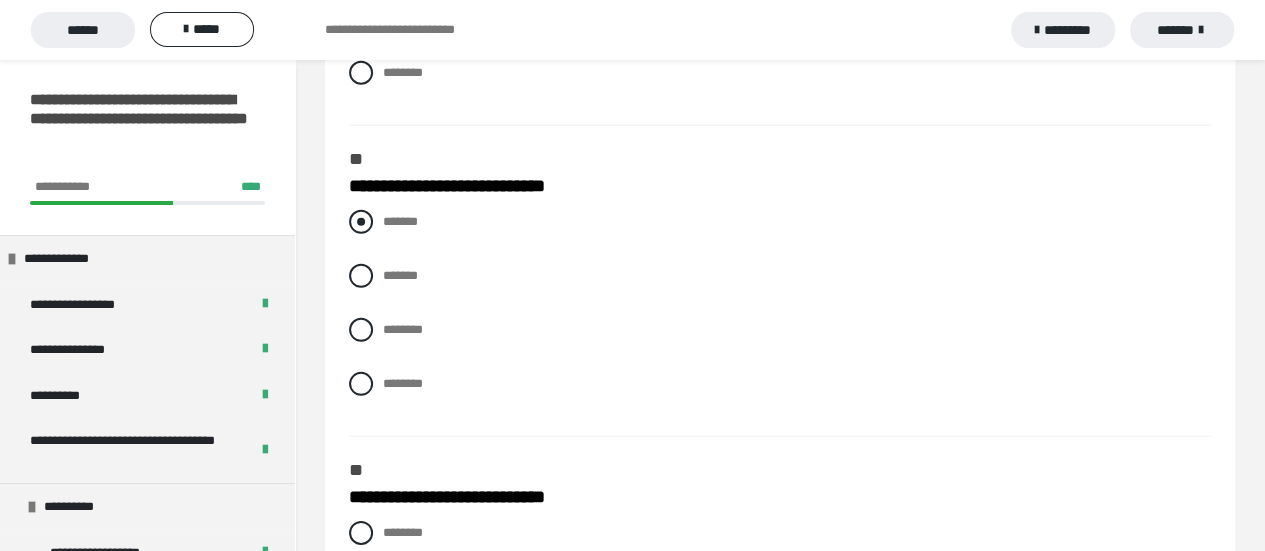 click at bounding box center (361, 222) 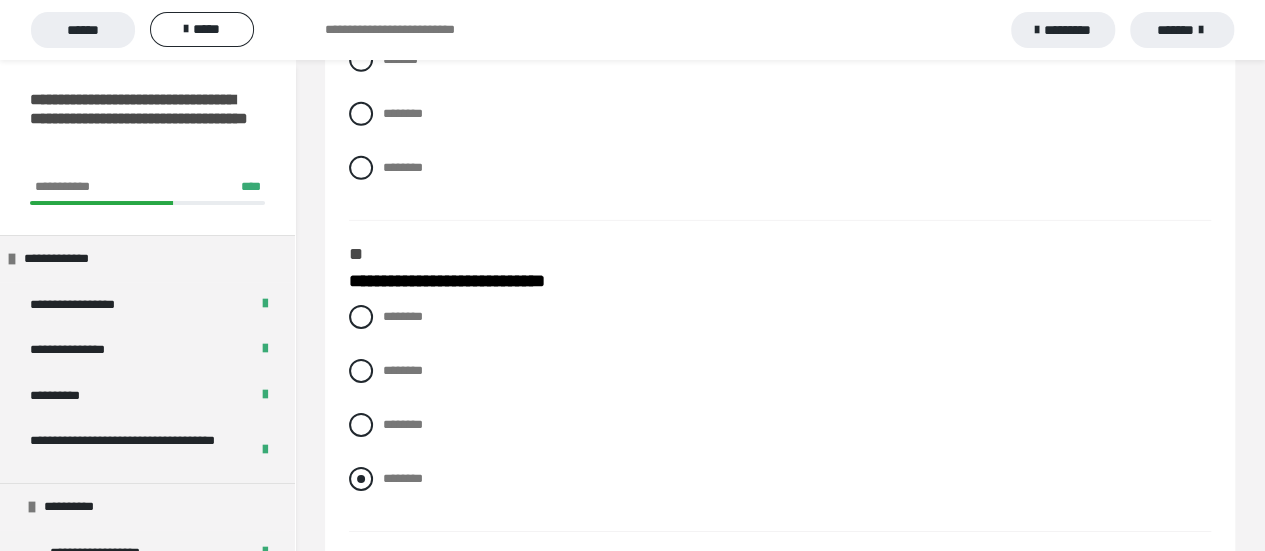 scroll, scrollTop: 3200, scrollLeft: 0, axis: vertical 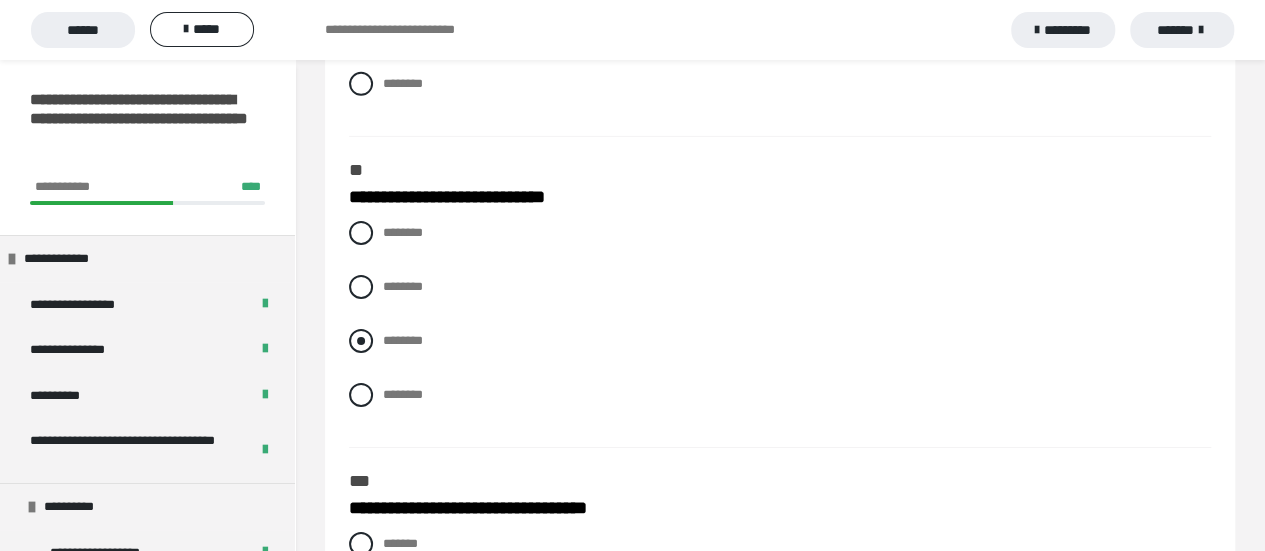click on "********" at bounding box center (780, 341) 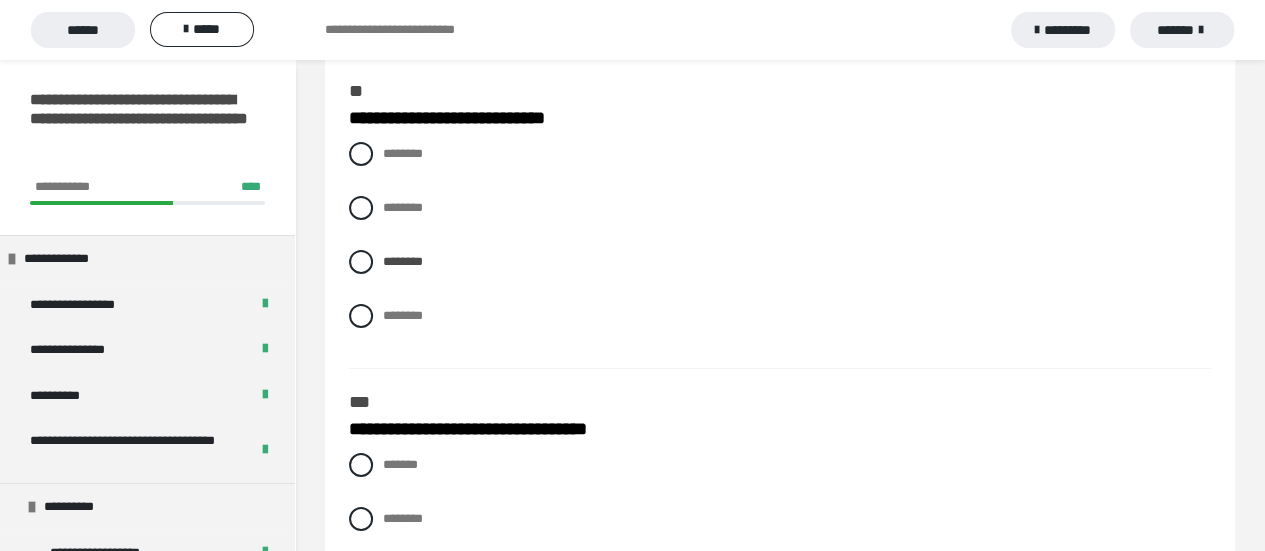 scroll, scrollTop: 3400, scrollLeft: 0, axis: vertical 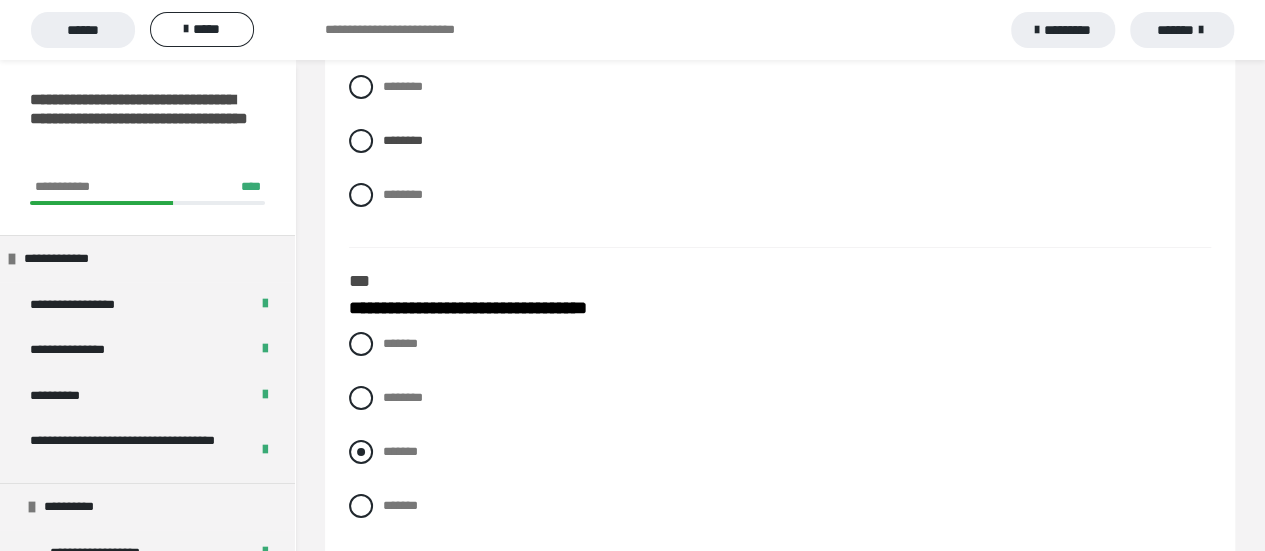click on "*******" at bounding box center [389, 446] 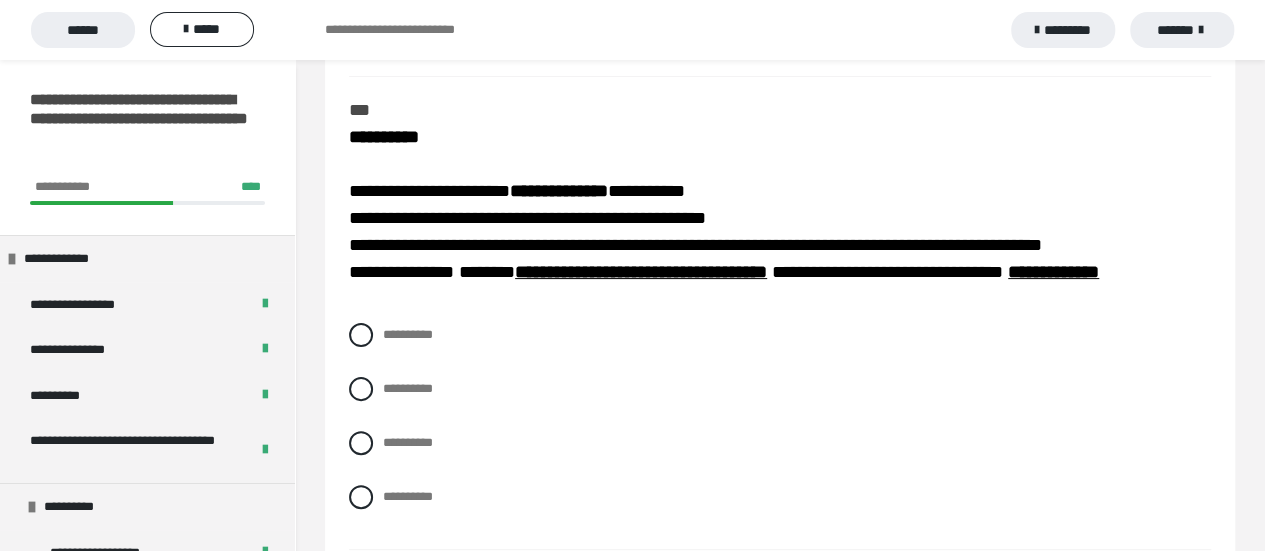 scroll, scrollTop: 3900, scrollLeft: 0, axis: vertical 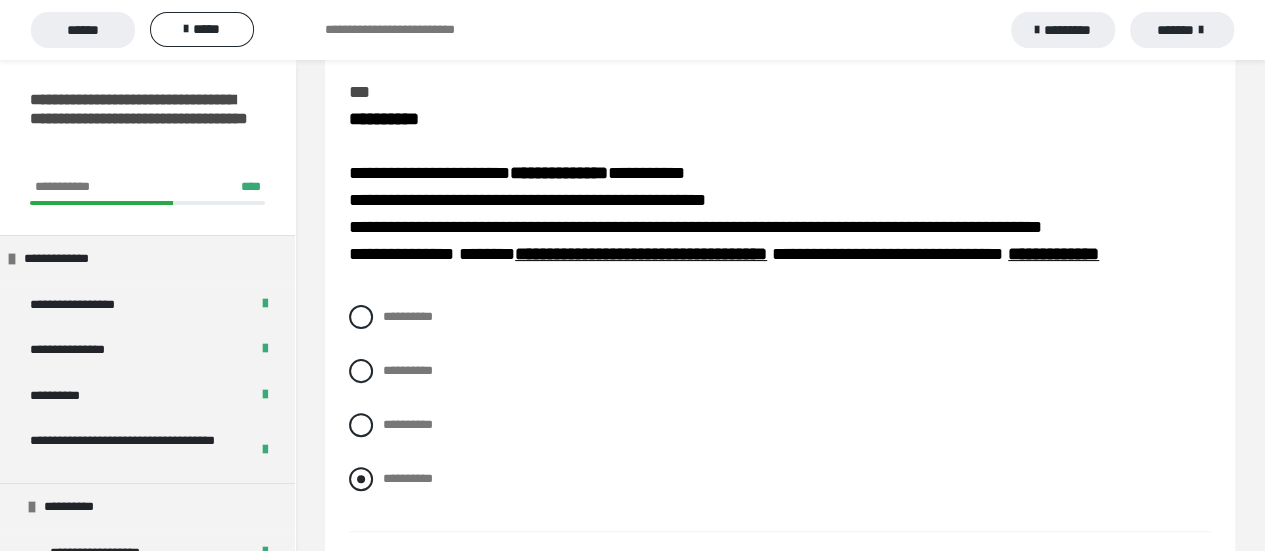 click on "**********" at bounding box center (408, 478) 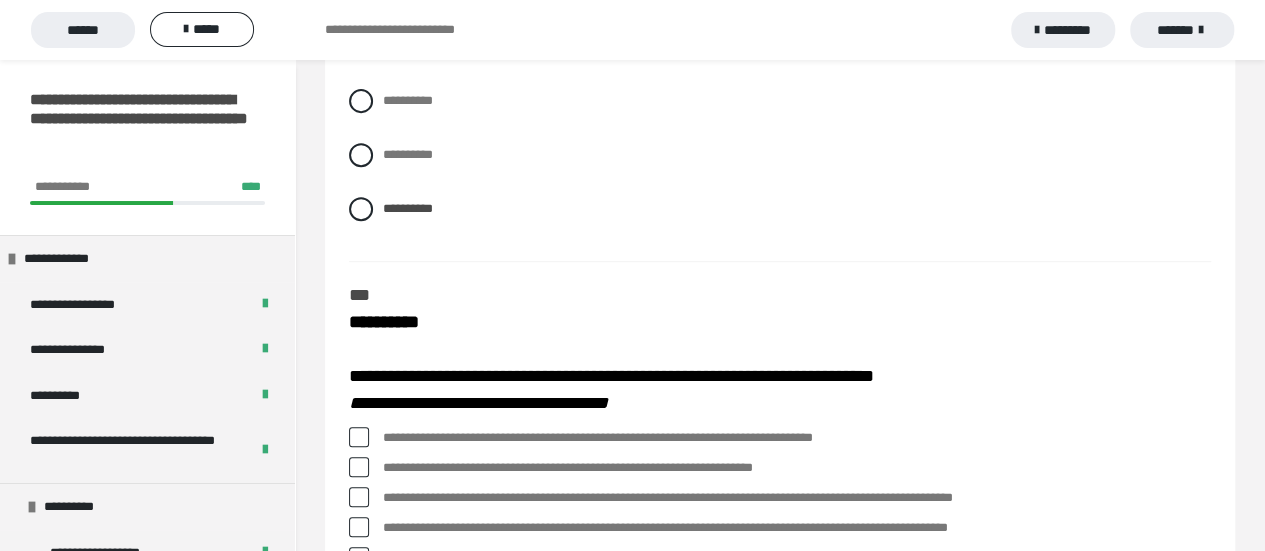 scroll, scrollTop: 4200, scrollLeft: 0, axis: vertical 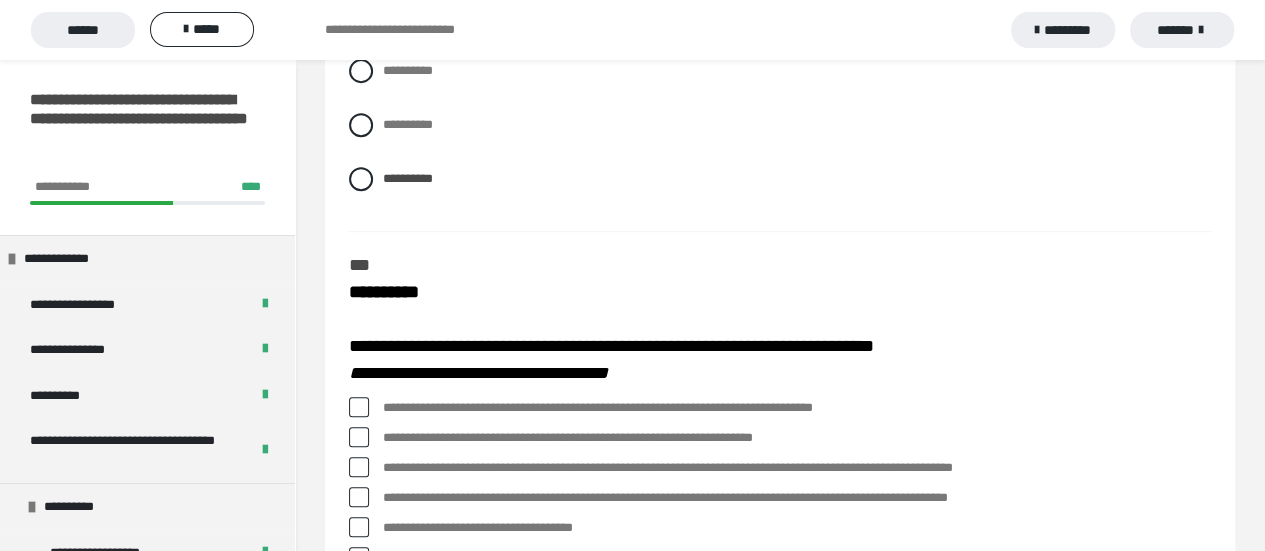 click on "**********" at bounding box center (797, 408) 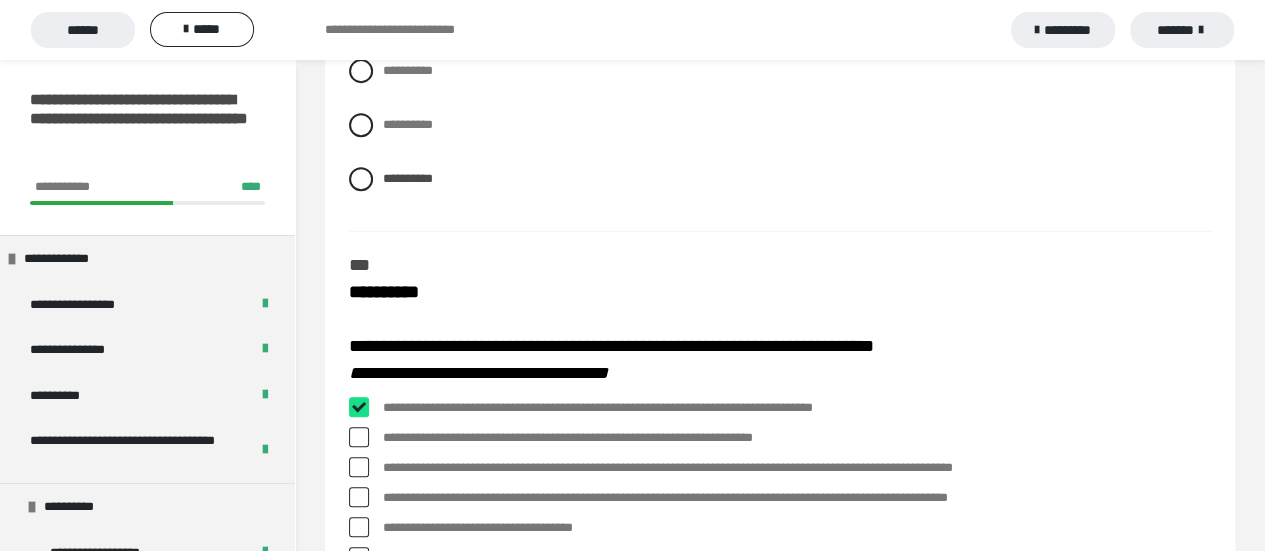 checkbox on "****" 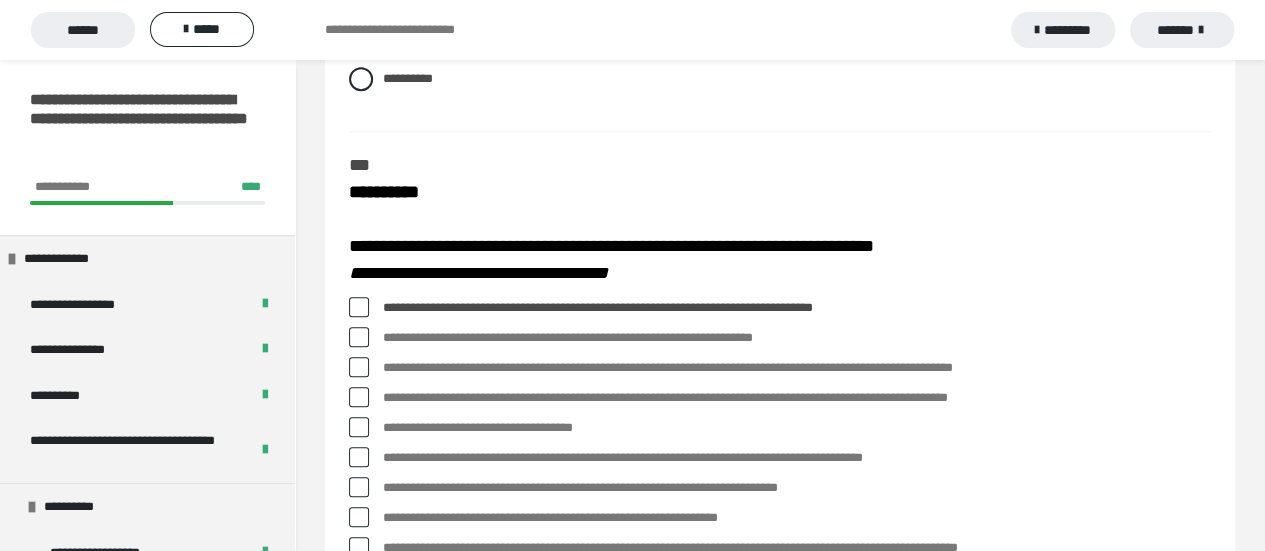 scroll, scrollTop: 4400, scrollLeft: 0, axis: vertical 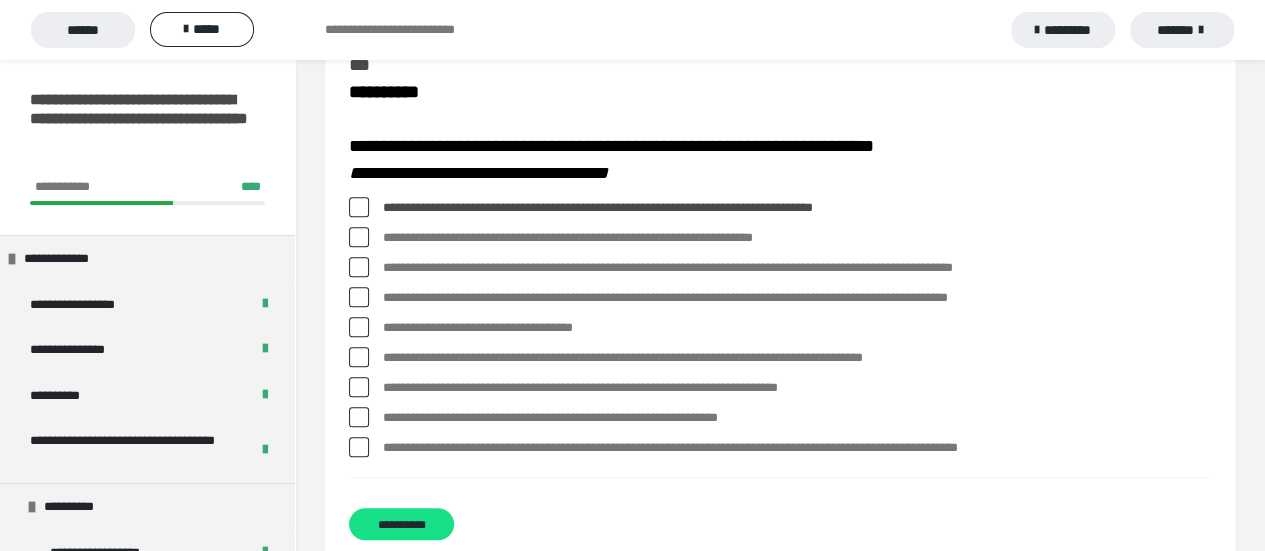 click on "**********" at bounding box center [797, 268] 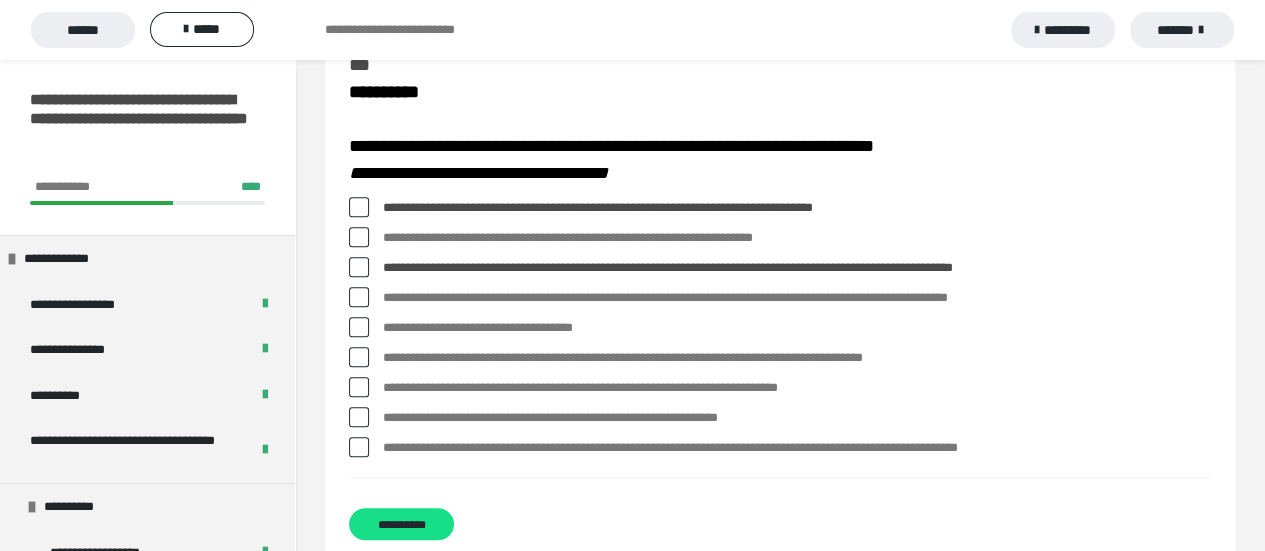 click on "**********" at bounding box center (797, 388) 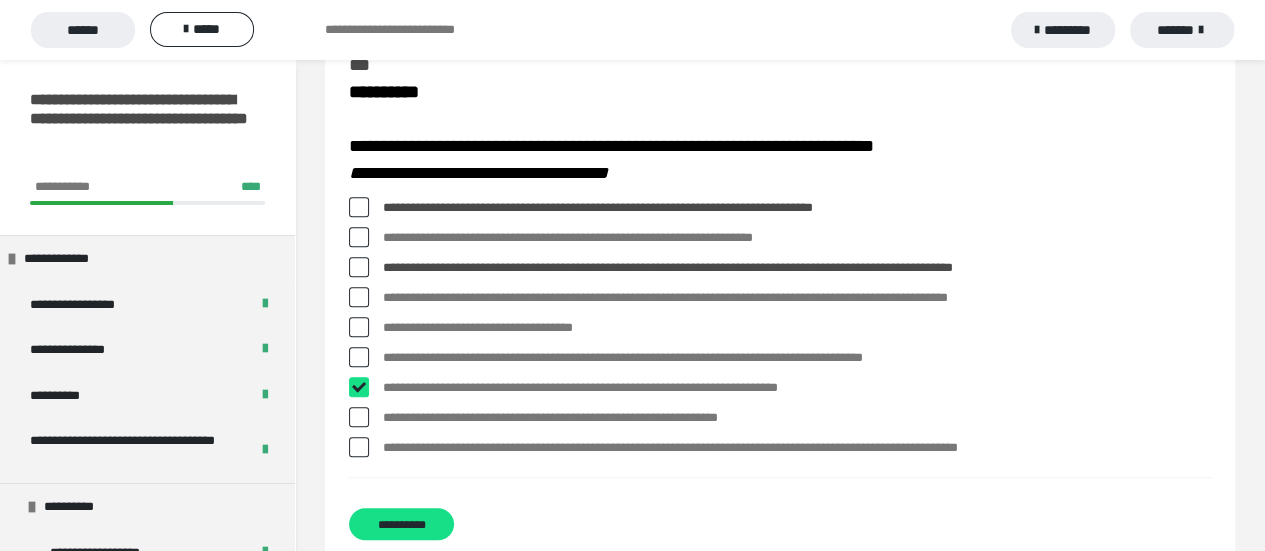 checkbox on "****" 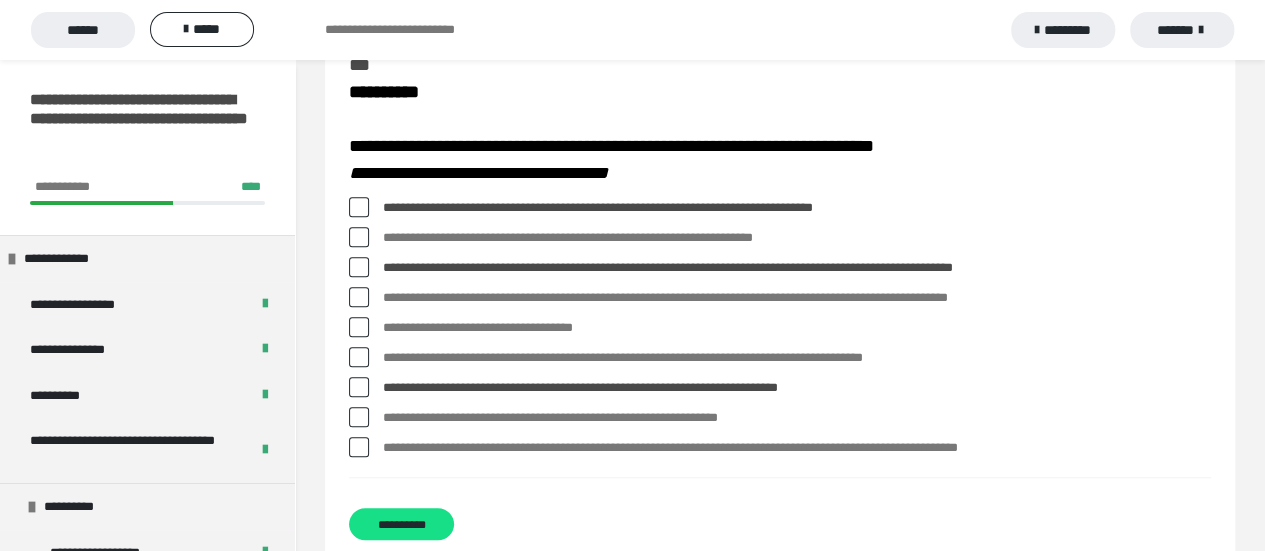 click on "**********" at bounding box center (797, 448) 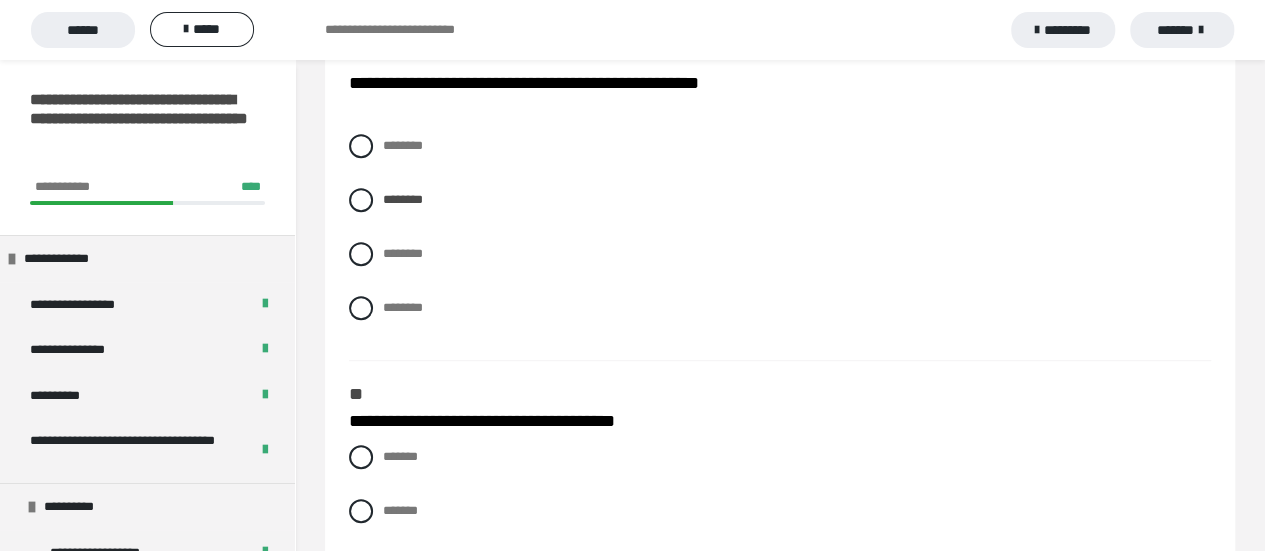 scroll, scrollTop: 500, scrollLeft: 0, axis: vertical 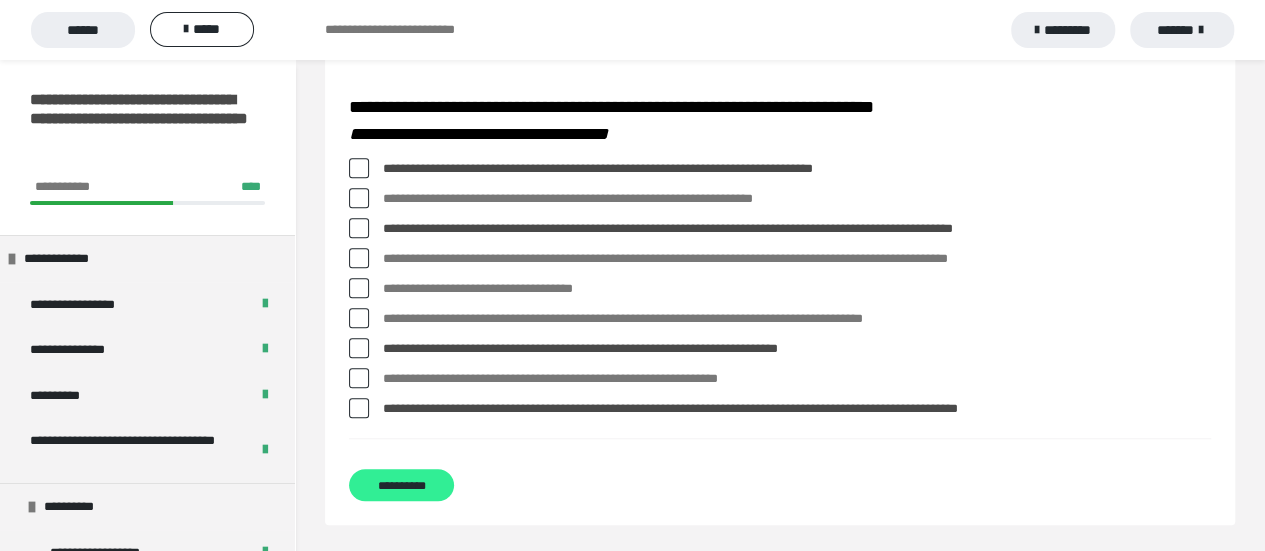 click on "**********" at bounding box center [401, 485] 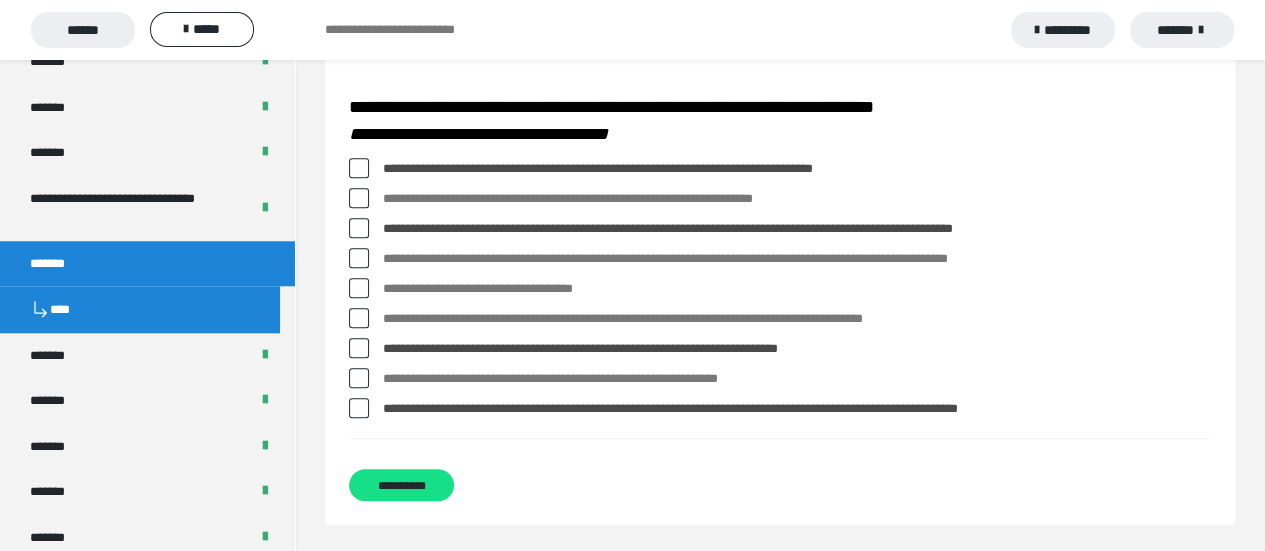 scroll, scrollTop: 1000, scrollLeft: 0, axis: vertical 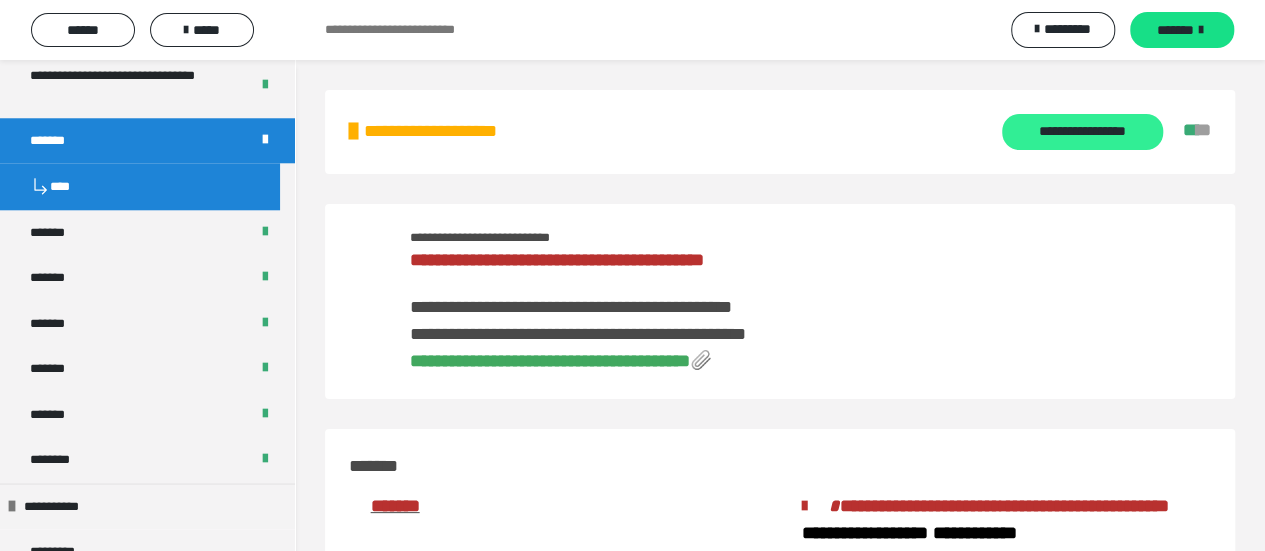 click on "**********" at bounding box center (1082, 132) 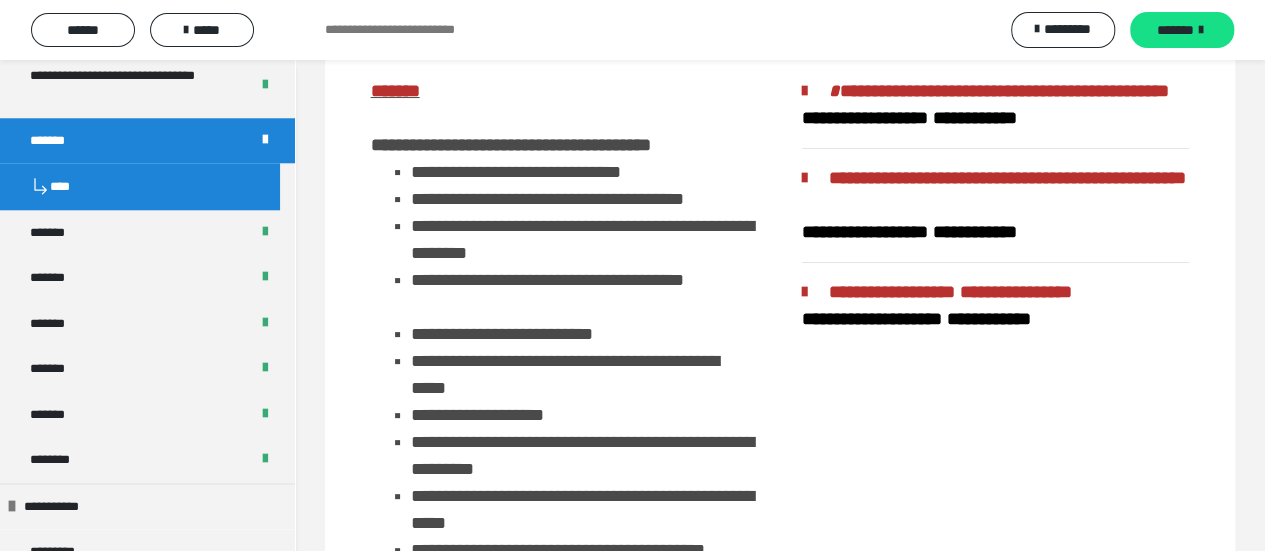 scroll, scrollTop: 4000, scrollLeft: 0, axis: vertical 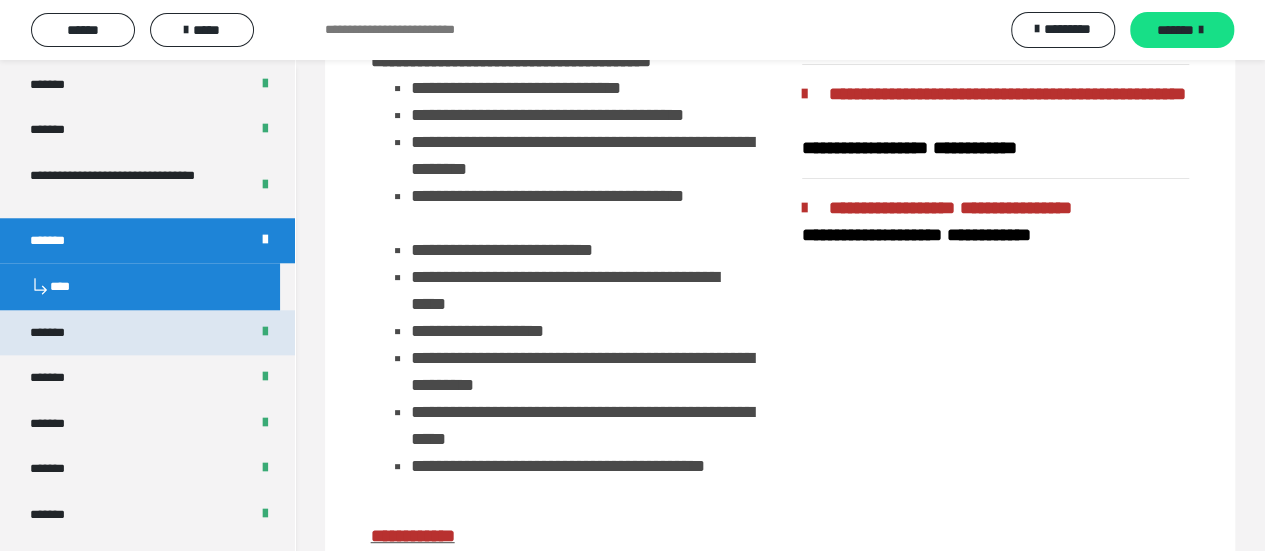 click on "*******" at bounding box center [147, 333] 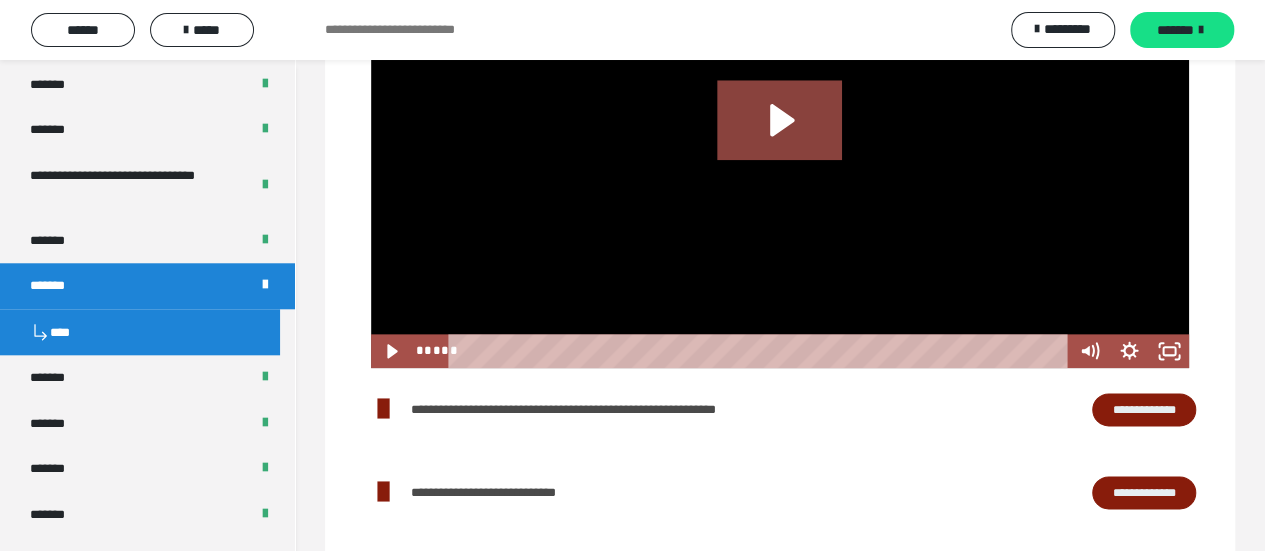 scroll, scrollTop: 1168, scrollLeft: 0, axis: vertical 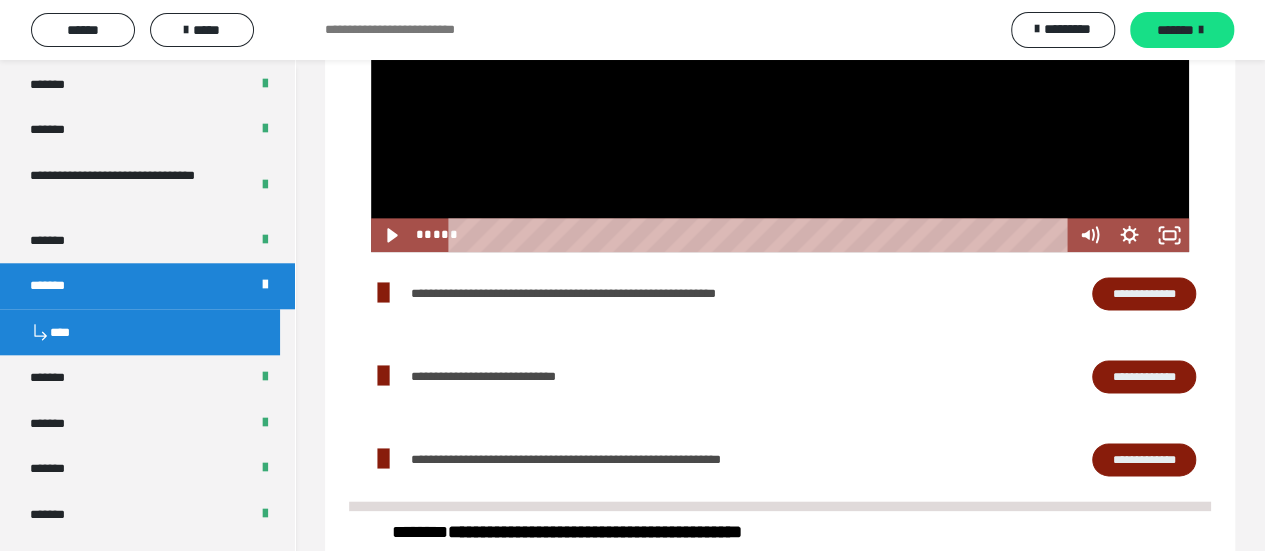click on "**********" at bounding box center (1144, 293) 